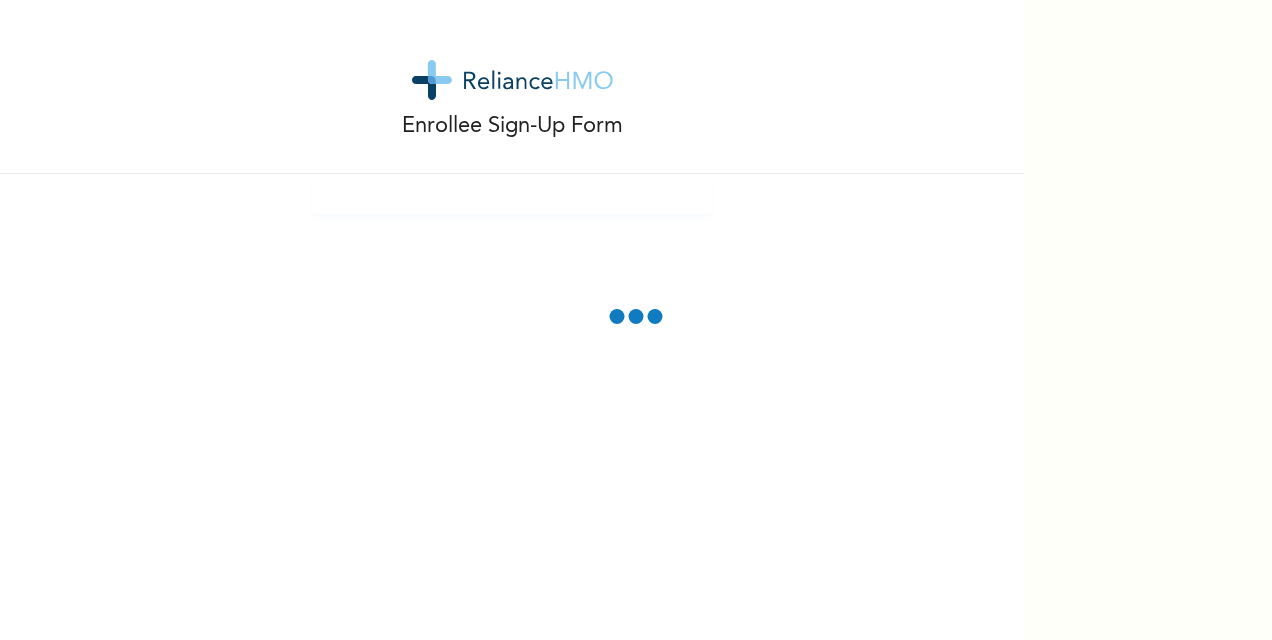 scroll, scrollTop: 0, scrollLeft: 0, axis: both 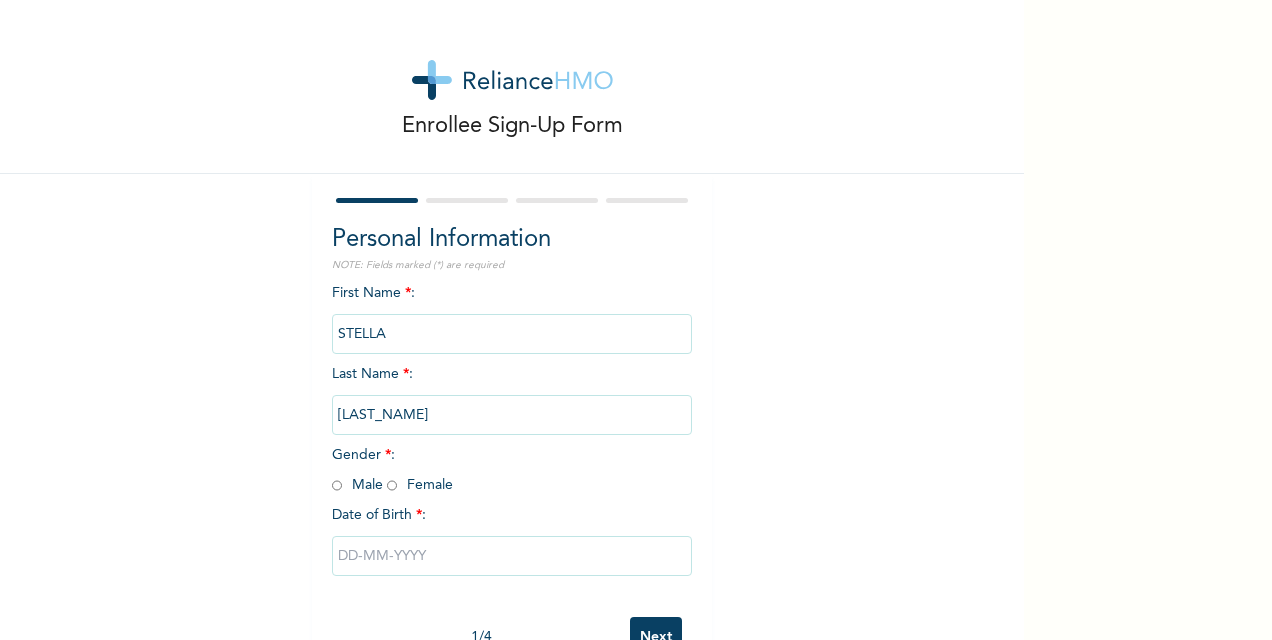 click at bounding box center [392, 485] 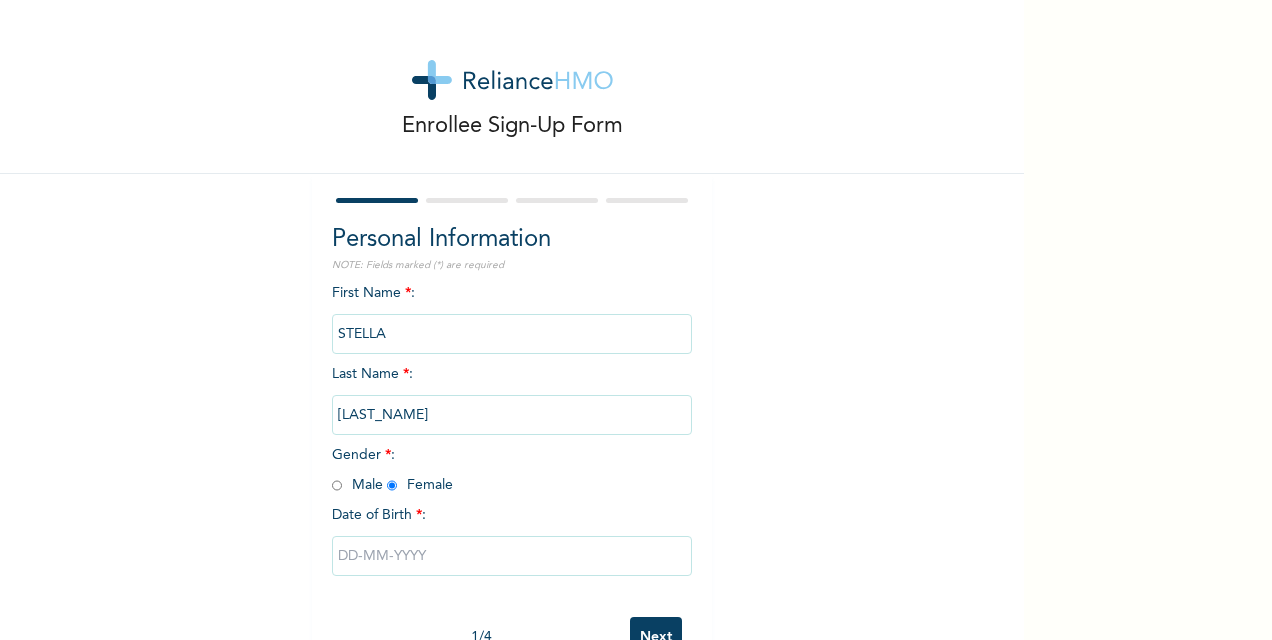 radio on "true" 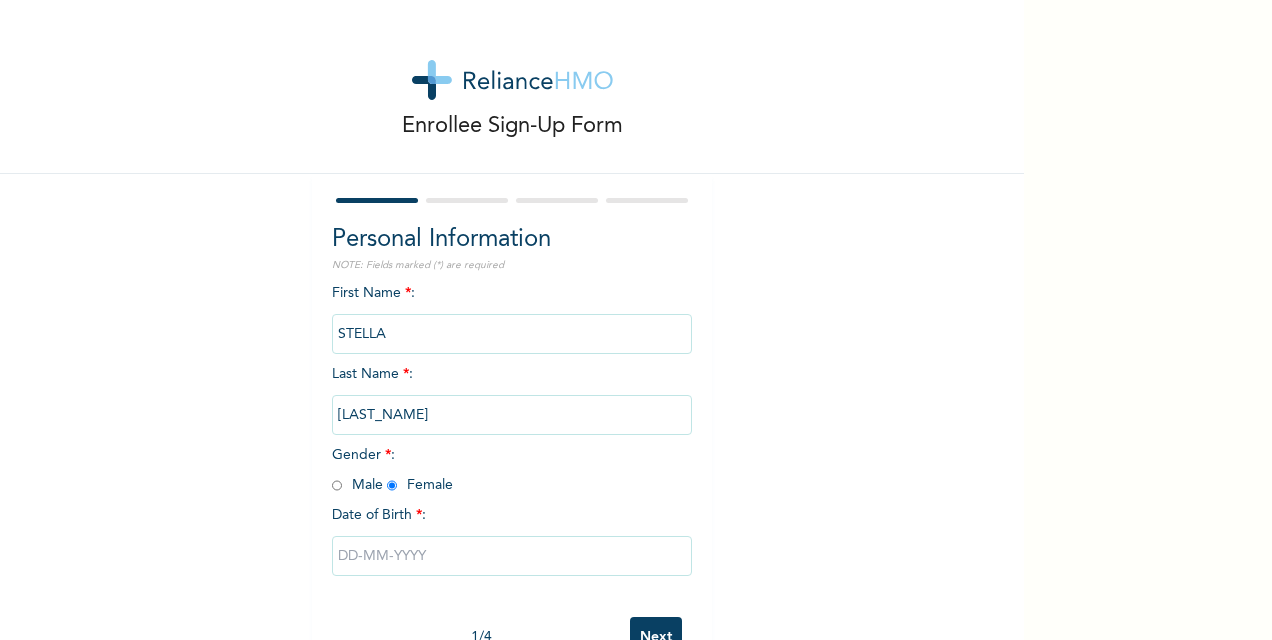 click at bounding box center (512, 556) 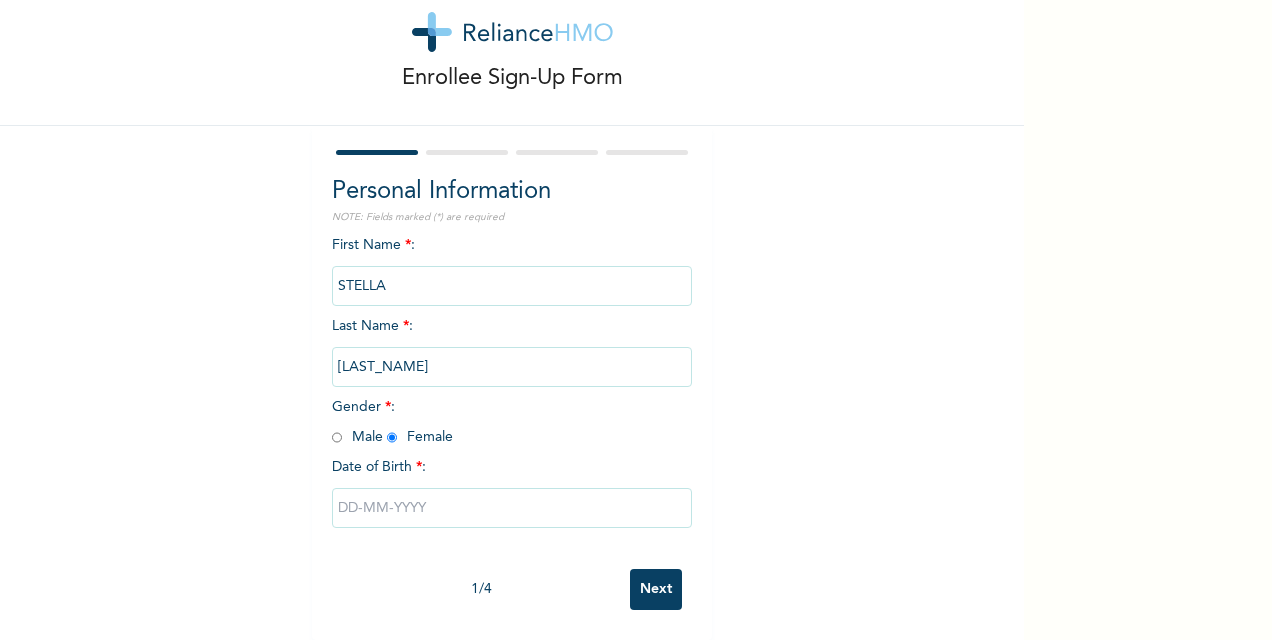 select on "7" 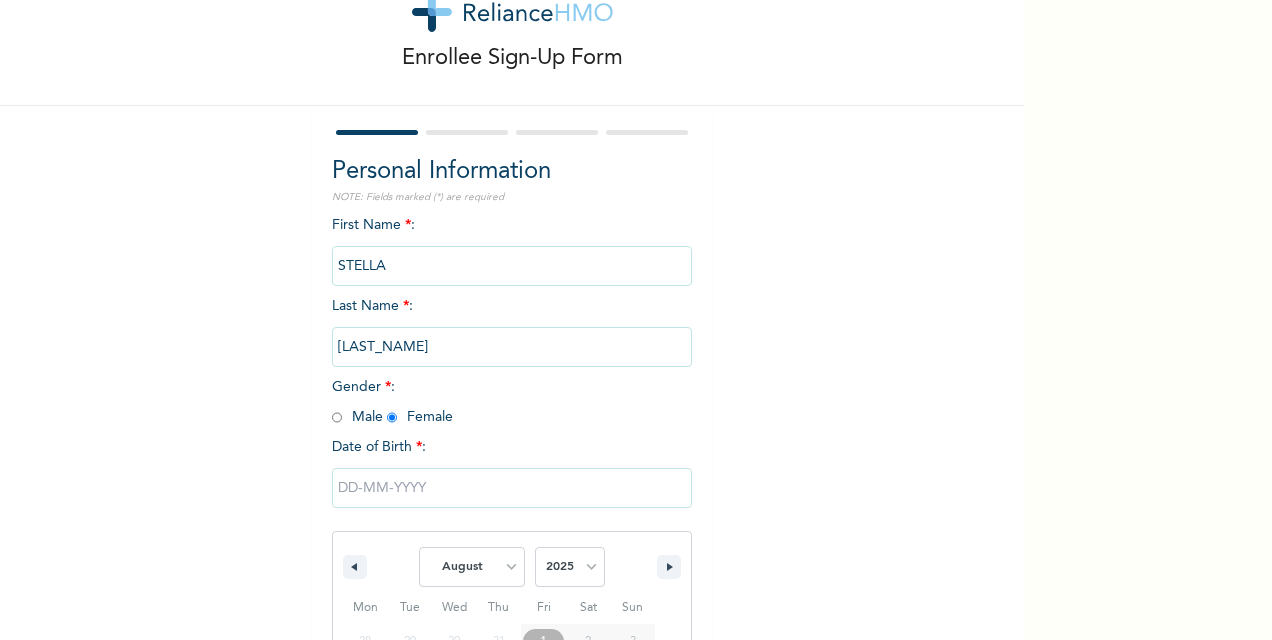 scroll, scrollTop: 270, scrollLeft: 0, axis: vertical 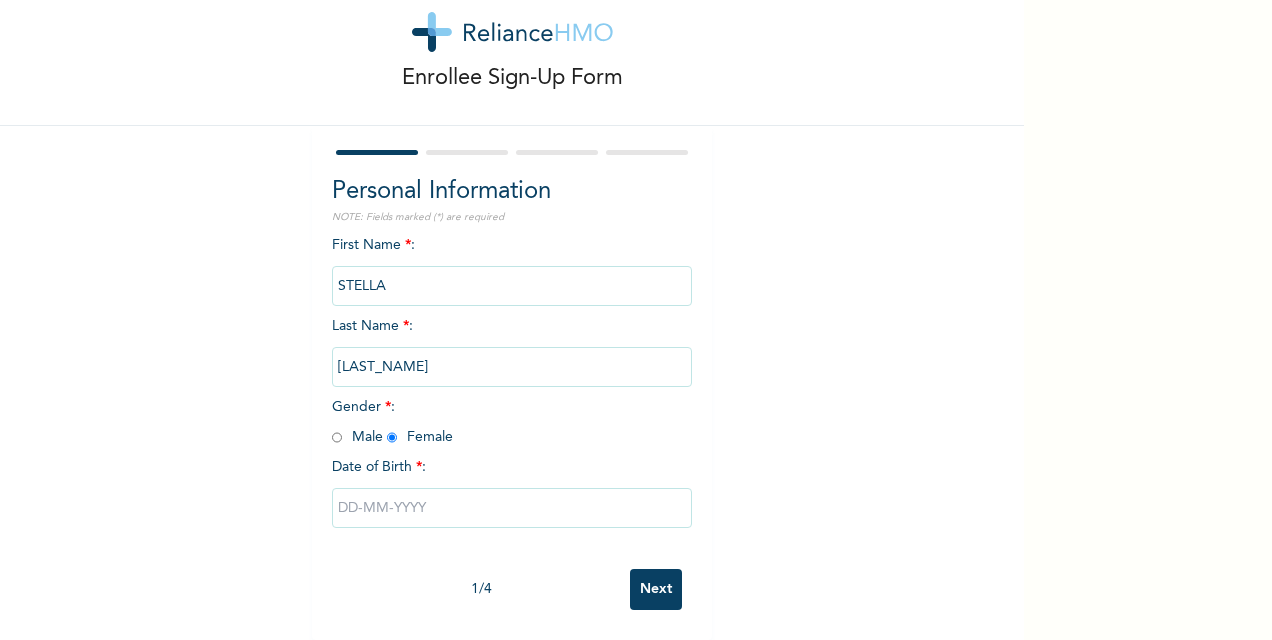 click at bounding box center (512, 508) 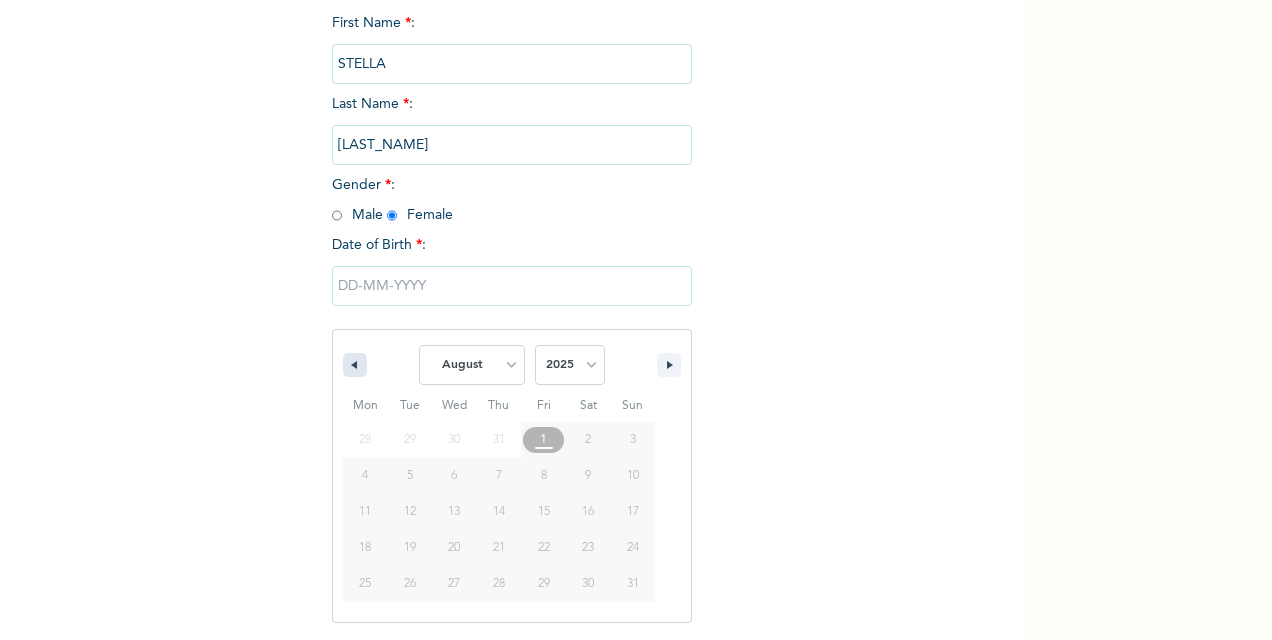 click at bounding box center [352, 365] 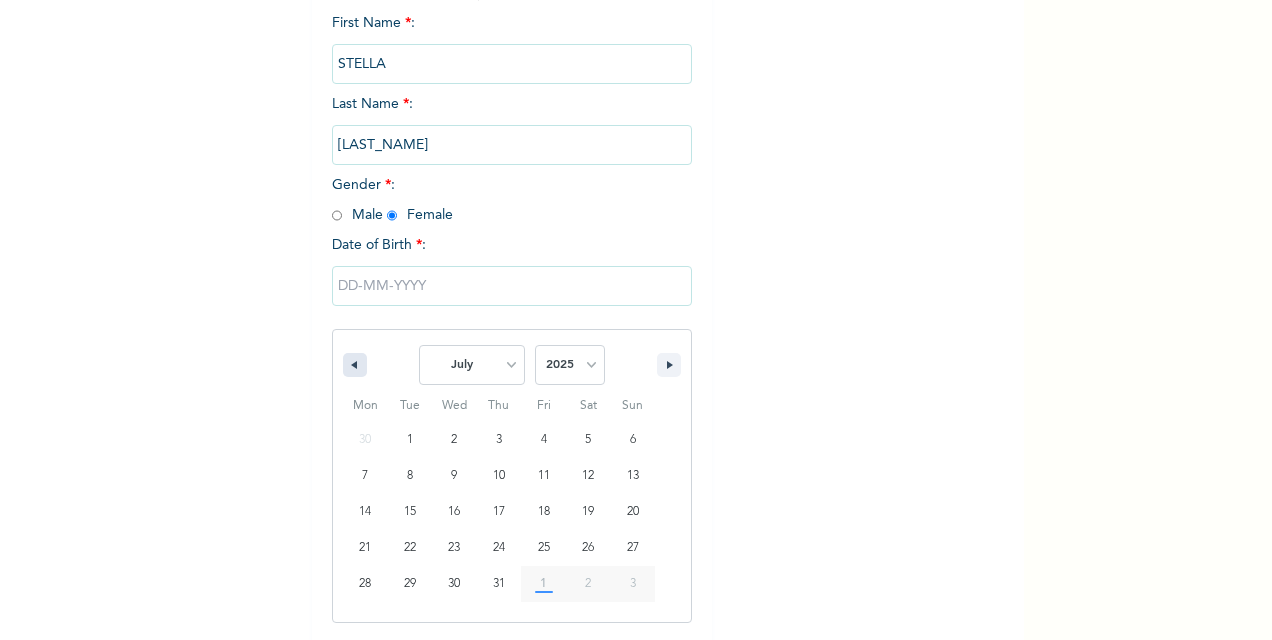 click at bounding box center [355, 365] 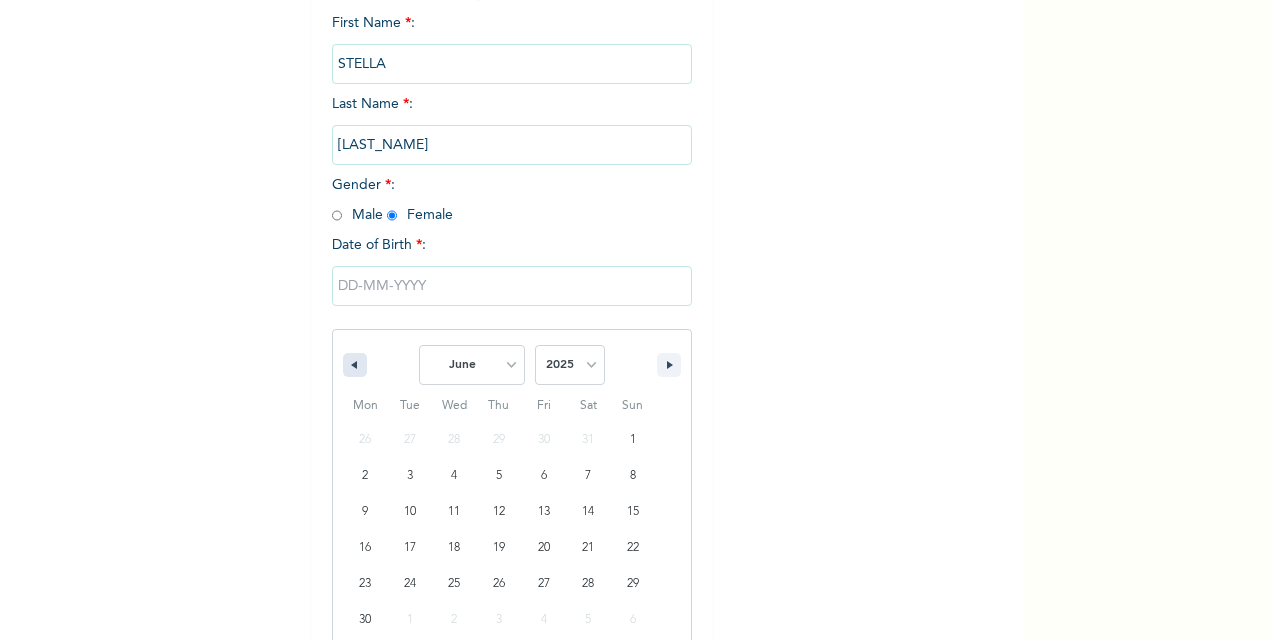 click at bounding box center (355, 365) 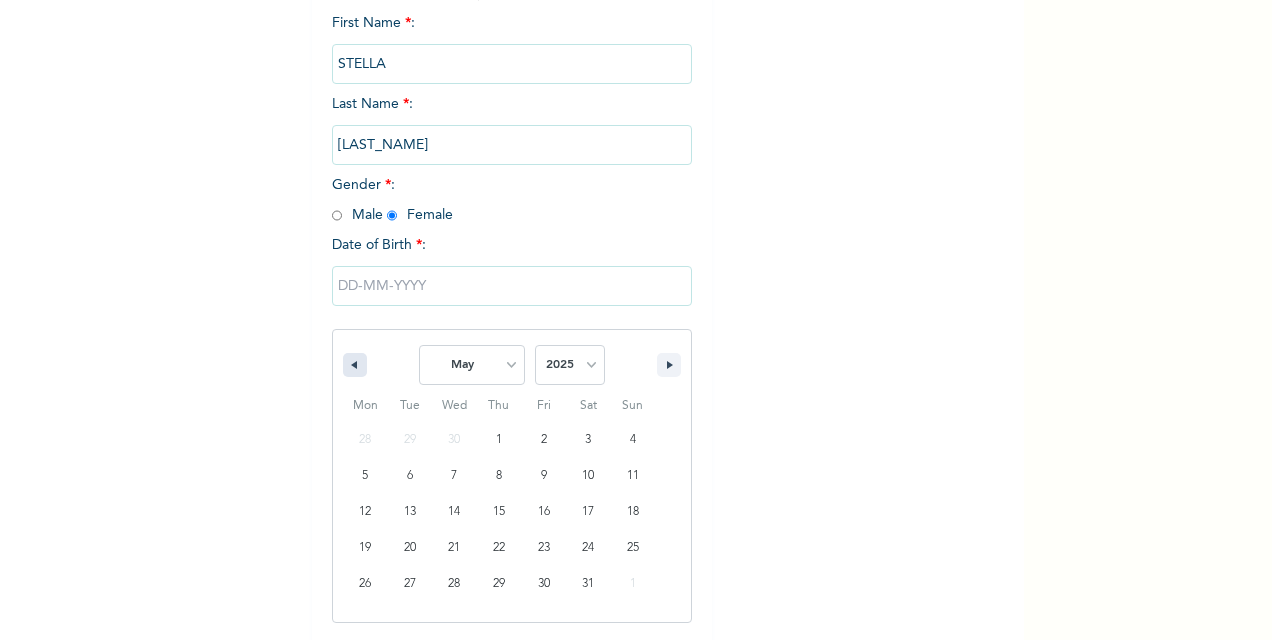 click at bounding box center [355, 365] 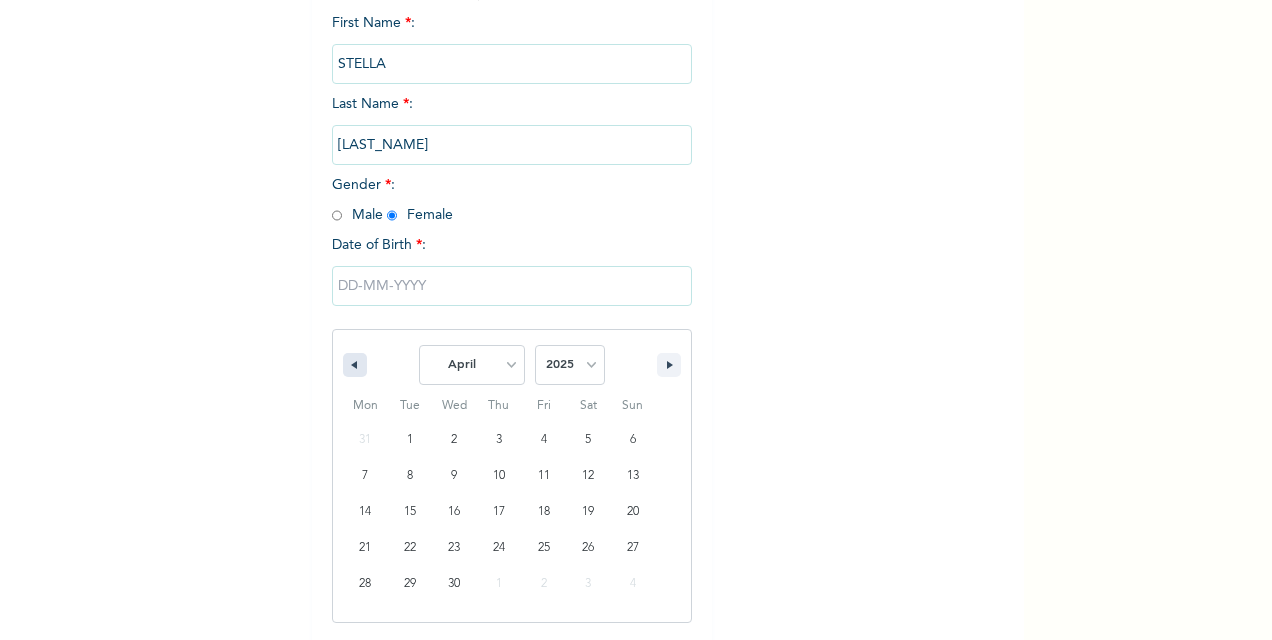 click at bounding box center [355, 365] 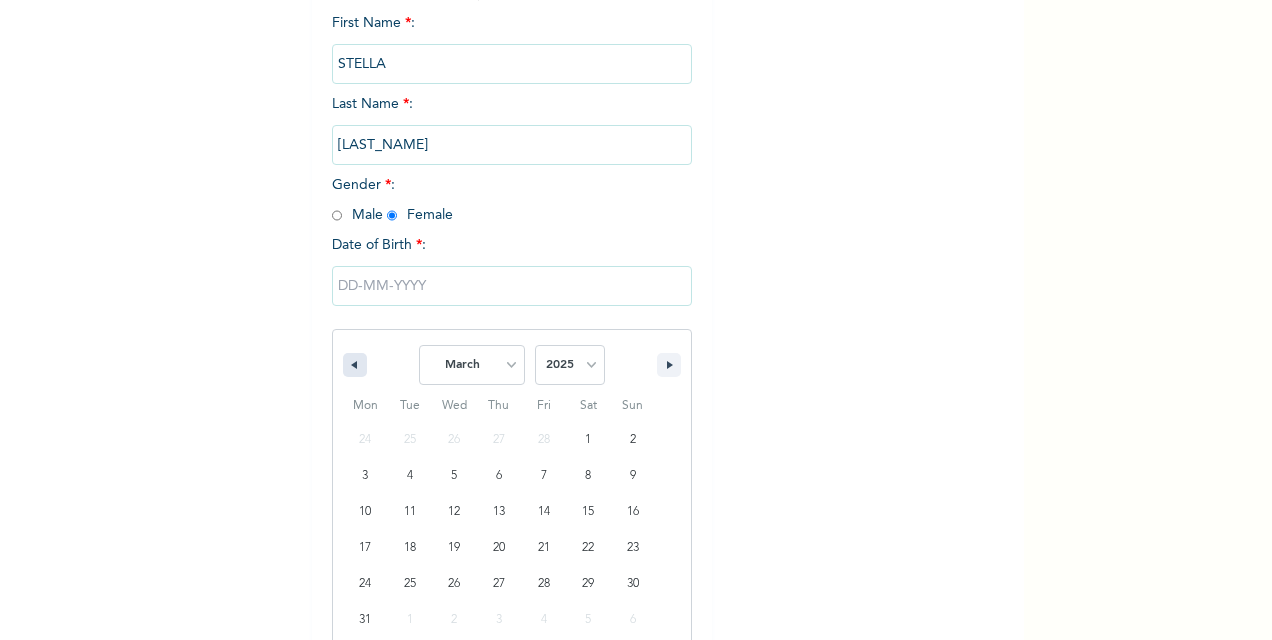 click at bounding box center (355, 365) 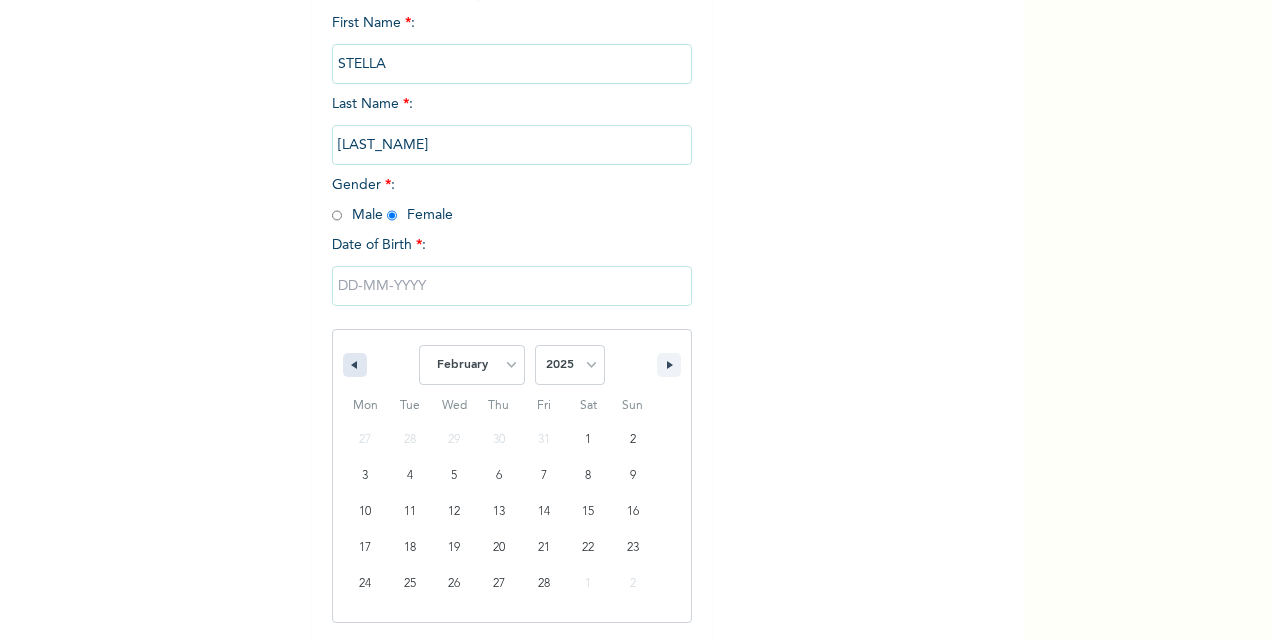 click at bounding box center [355, 365] 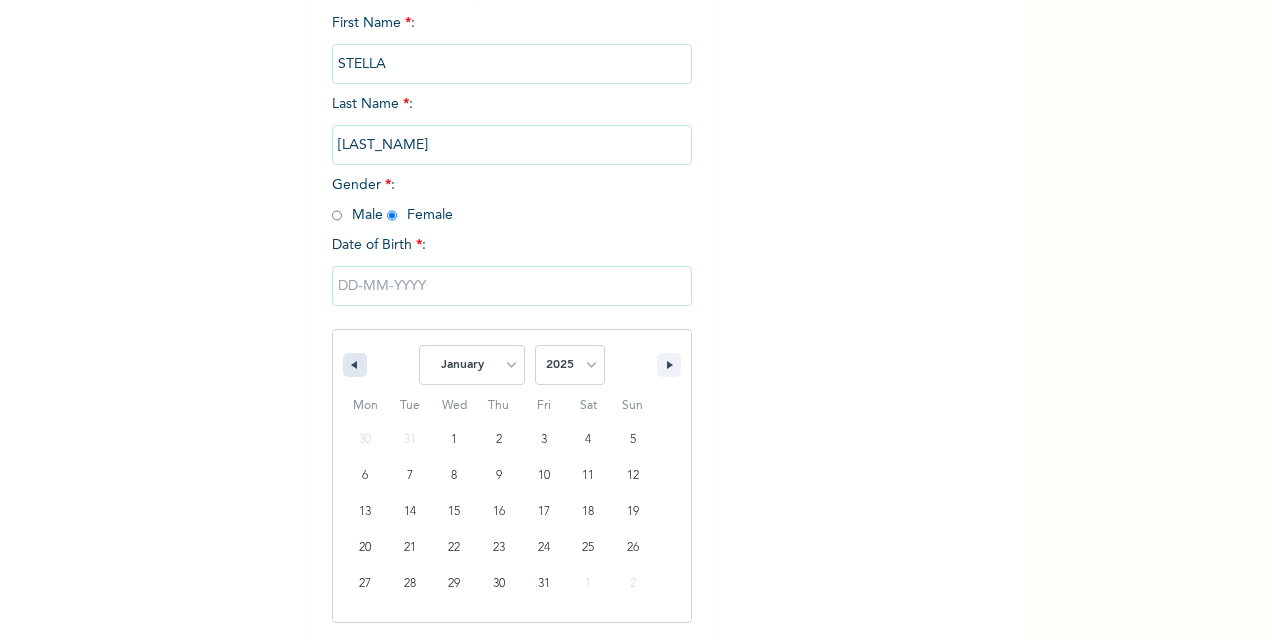 click at bounding box center (355, 365) 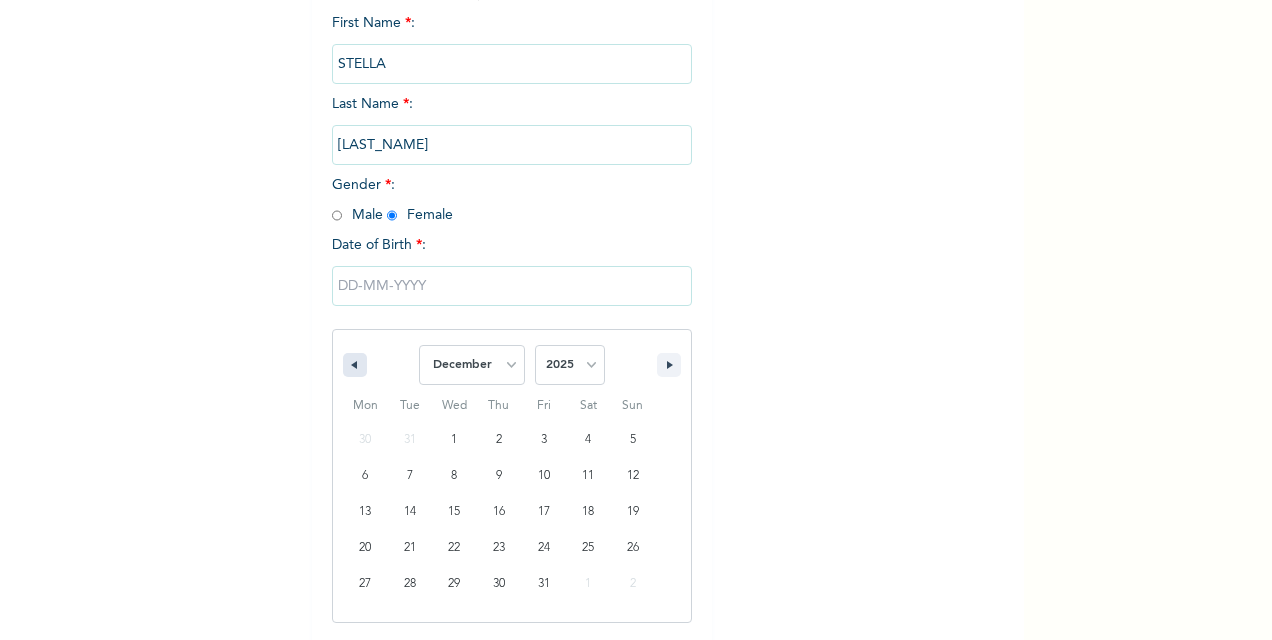 select on "2024" 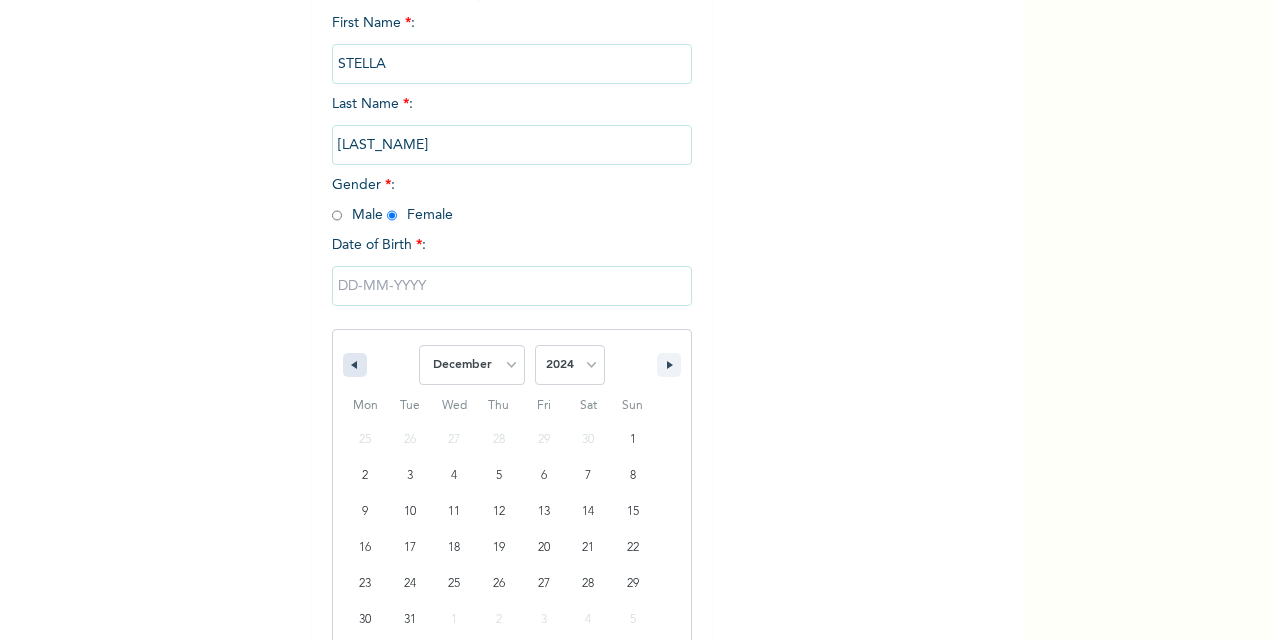 click at bounding box center [355, 365] 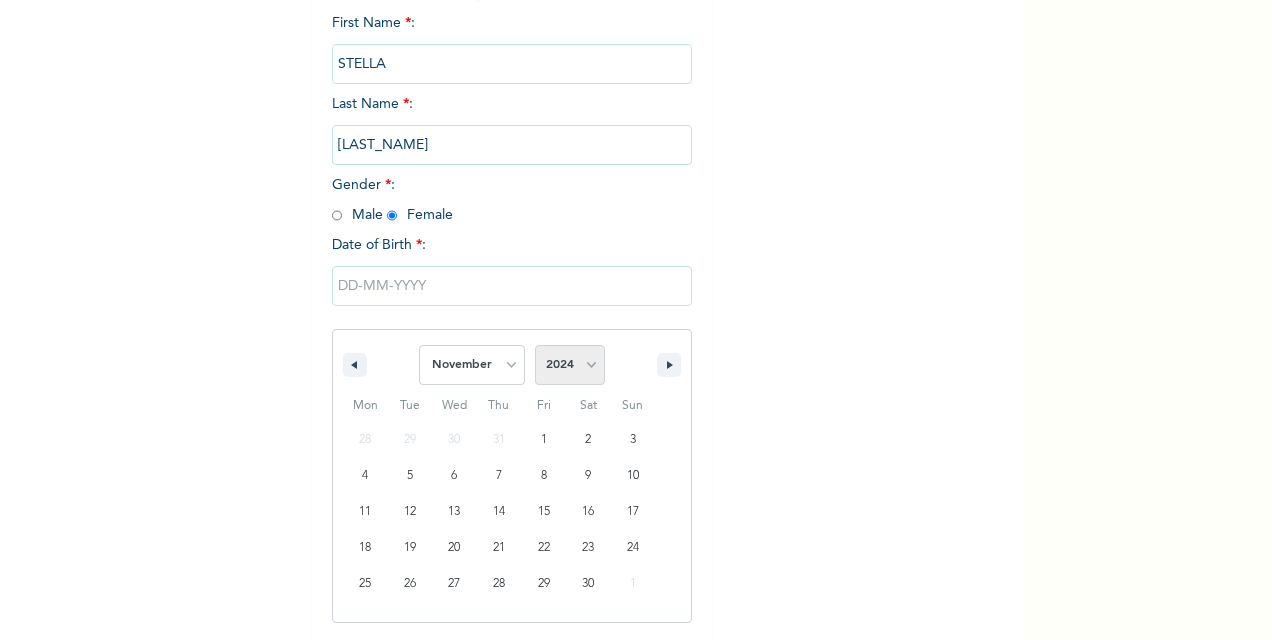 click on "2025 2024 2023 2022 2021 2020 2019 2018 2017 2016 2015 2014 2013 2012 2011 2010 2009 2008 2007 2006 2005 2004 2003 2002 2001 2000 1999 1998 1997 1996 1995 1994 1993 1992 1991 1990 1989 1988 1987 1986 1985 1984 1983 1982 1981 1980 1979 1978 1977 1976 1975 1974 1973 1972 1971 1970 1969 1968 1967 1966 1965 1964 1963 1962 1961 1960" at bounding box center (570, 365) 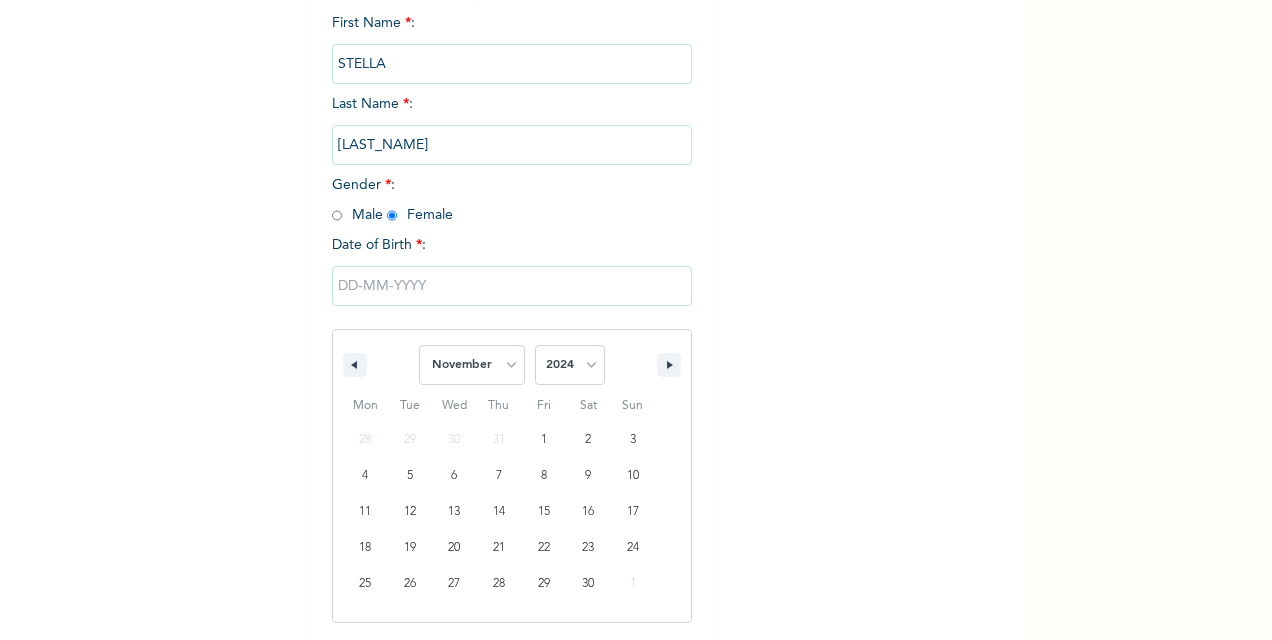 select on "1972" 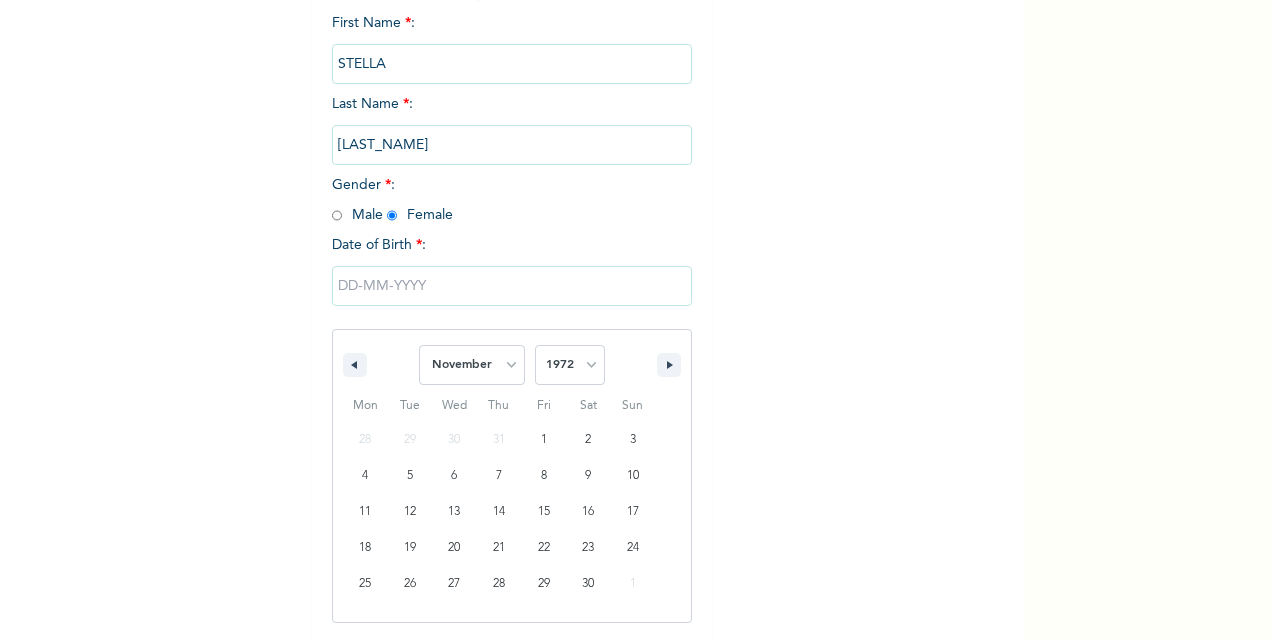click on "2025 2024 2023 2022 2021 2020 2019 2018 2017 2016 2015 2014 2013 2012 2011 2010 2009 2008 2007 2006 2005 2004 2003 2002 2001 2000 1999 1998 1997 1996 1995 1994 1993 1992 1991 1990 1989 1988 1987 1986 1985 1984 1983 1982 1981 1980 1979 1978 1977 1976 1975 1974 1973 1972 1971 1970 1969 1968 1967 1966 1965 1964 1963 1962 1961 1960" at bounding box center (570, 365) 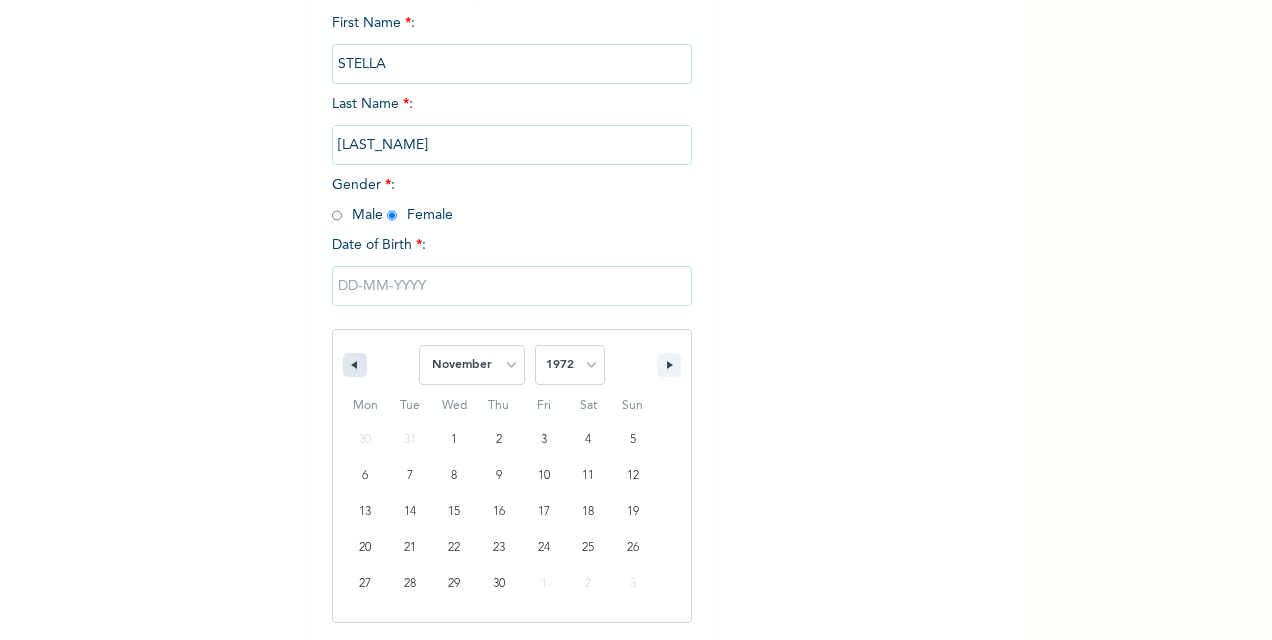 click at bounding box center (355, 365) 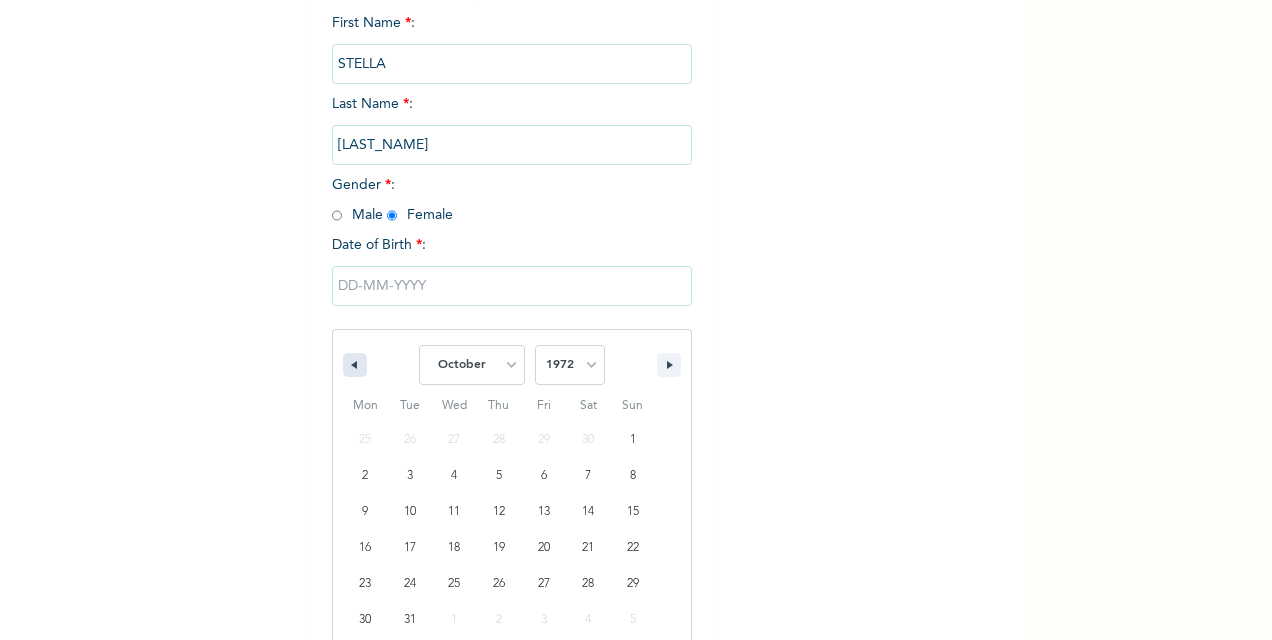 click at bounding box center [355, 365] 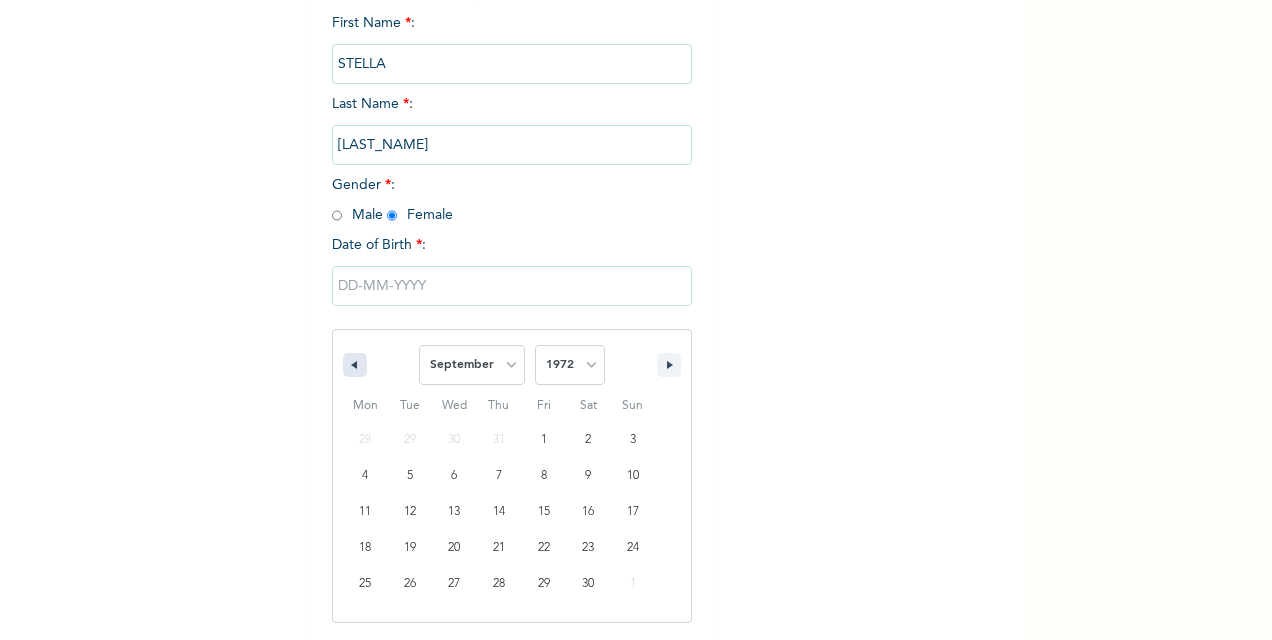 click at bounding box center (355, 365) 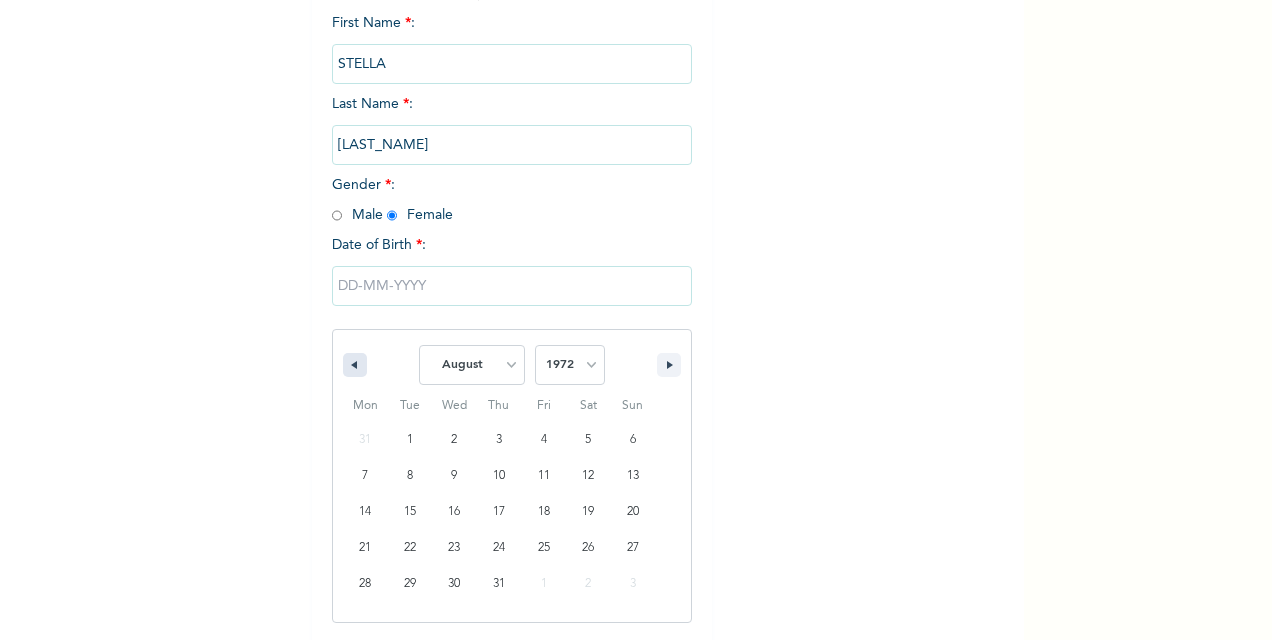 click at bounding box center [355, 365] 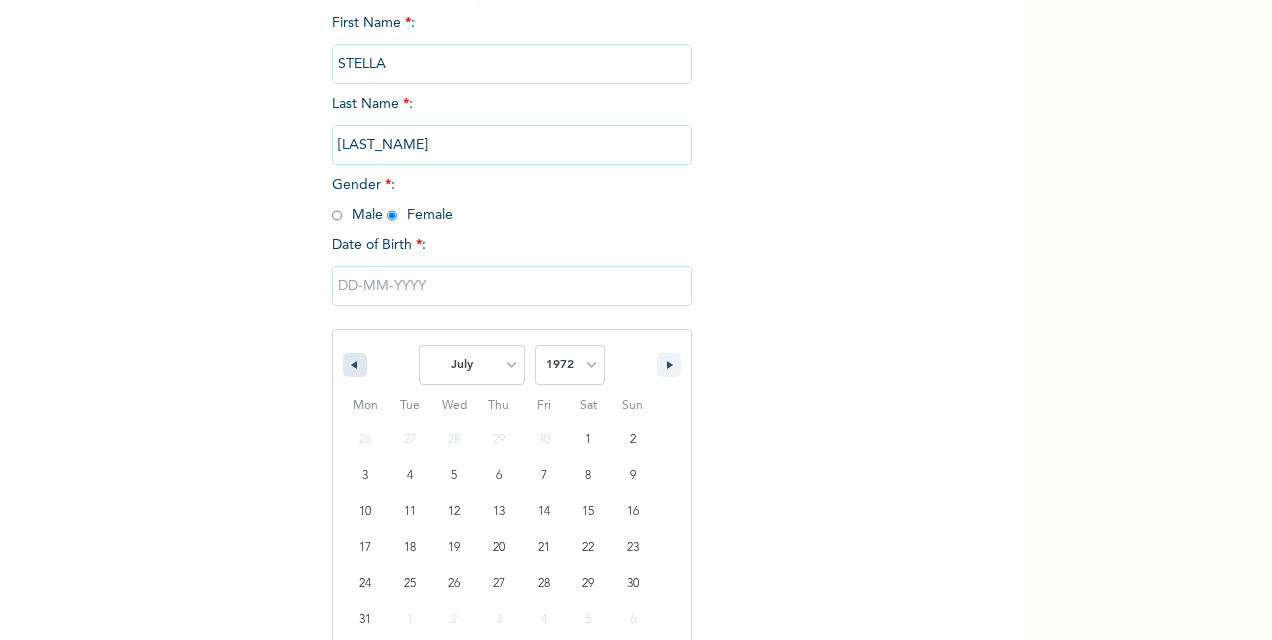 click at bounding box center (355, 365) 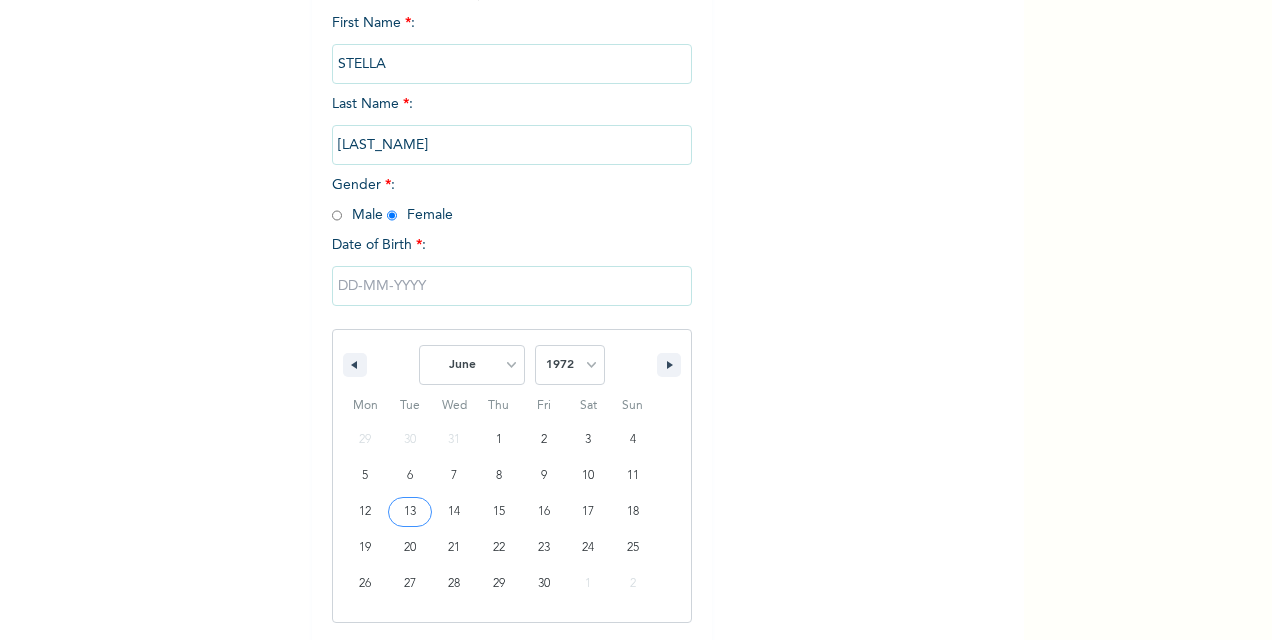 type on "[DATE]" 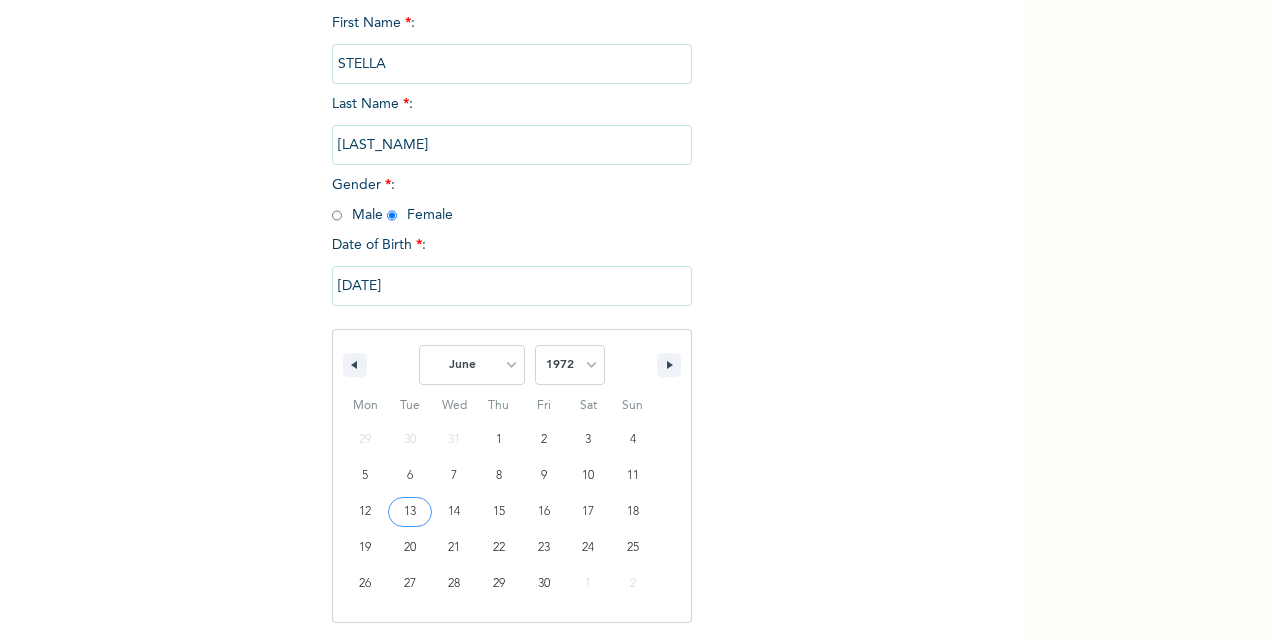 scroll, scrollTop: 66, scrollLeft: 0, axis: vertical 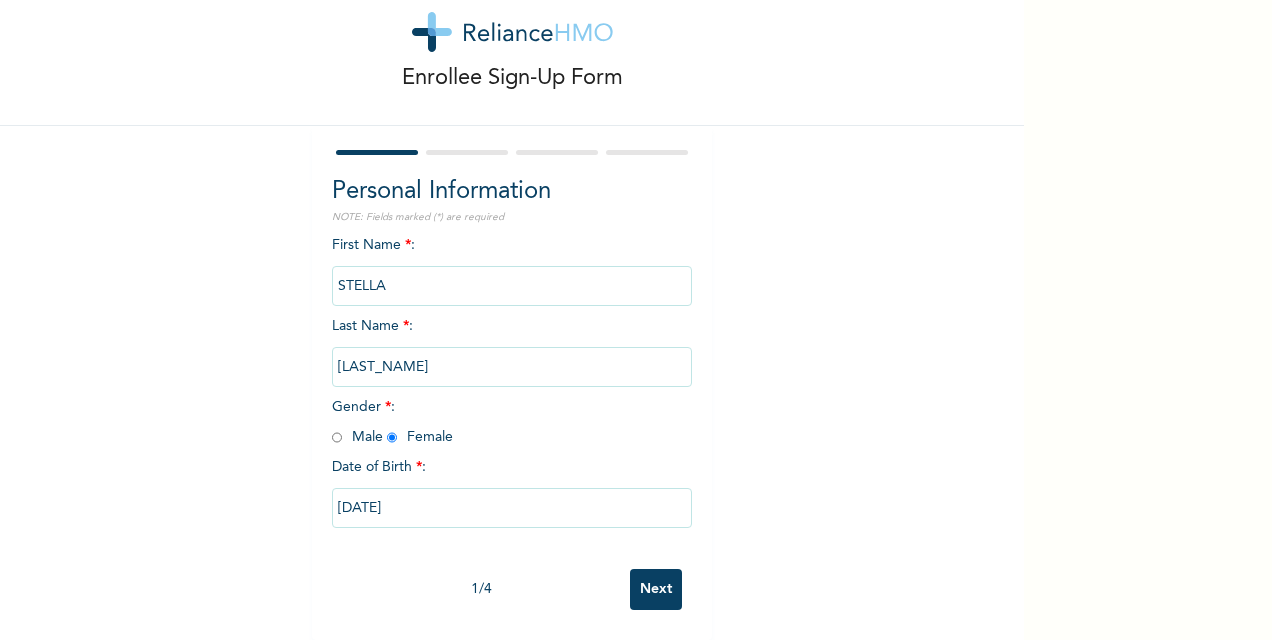 click on "Next" at bounding box center (656, 589) 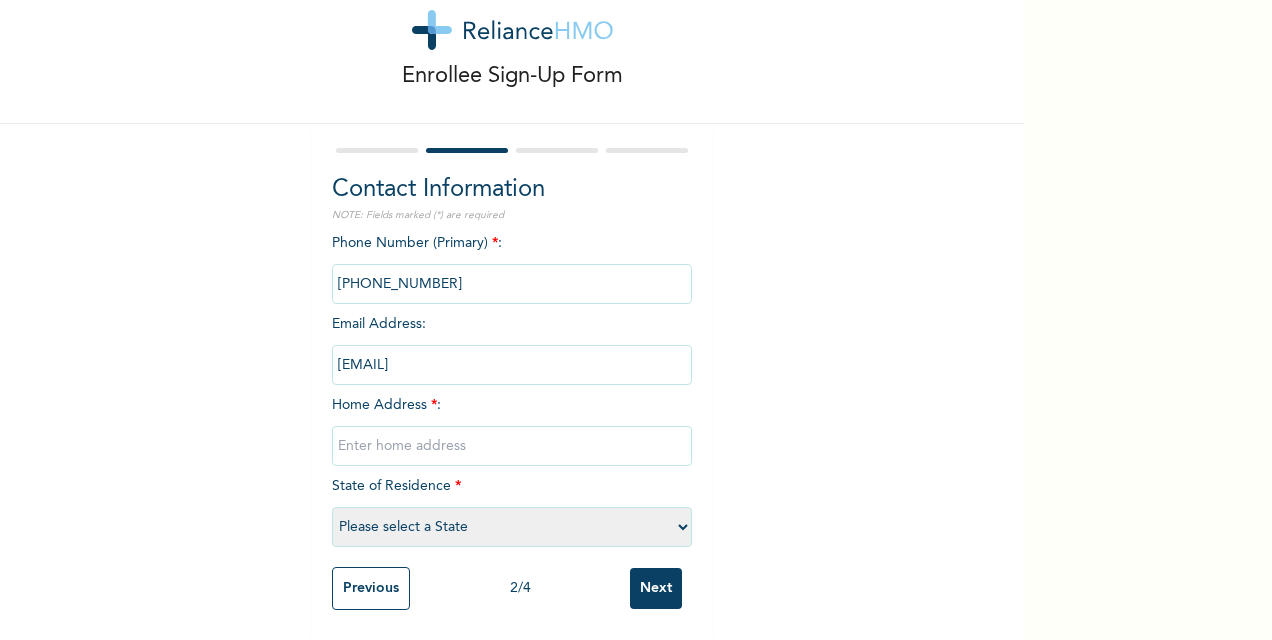 click at bounding box center [512, 446] 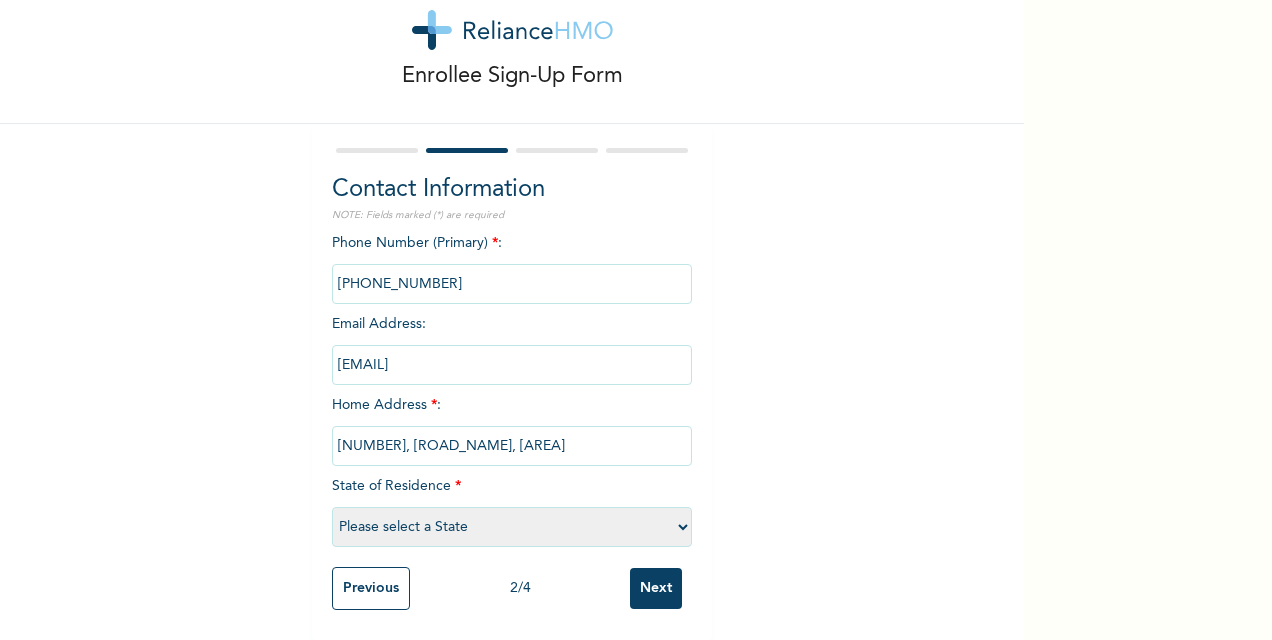 select on "17" 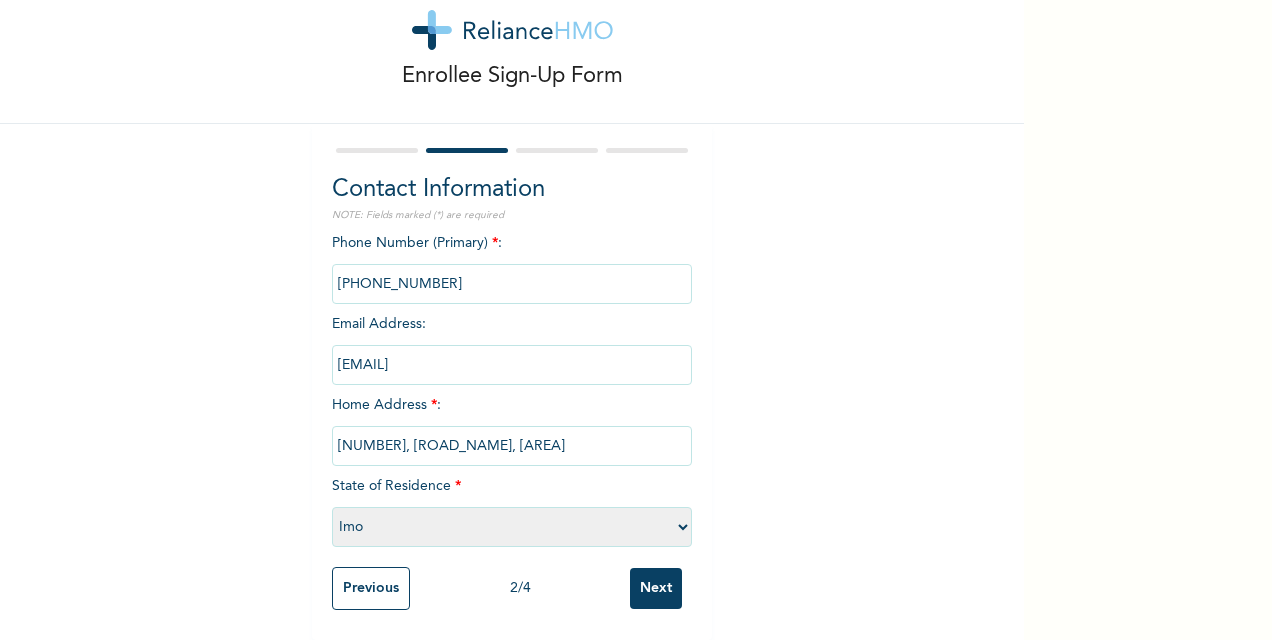 click on "[NUMBER], [ROAD_NAME], [AREA]" at bounding box center [512, 446] 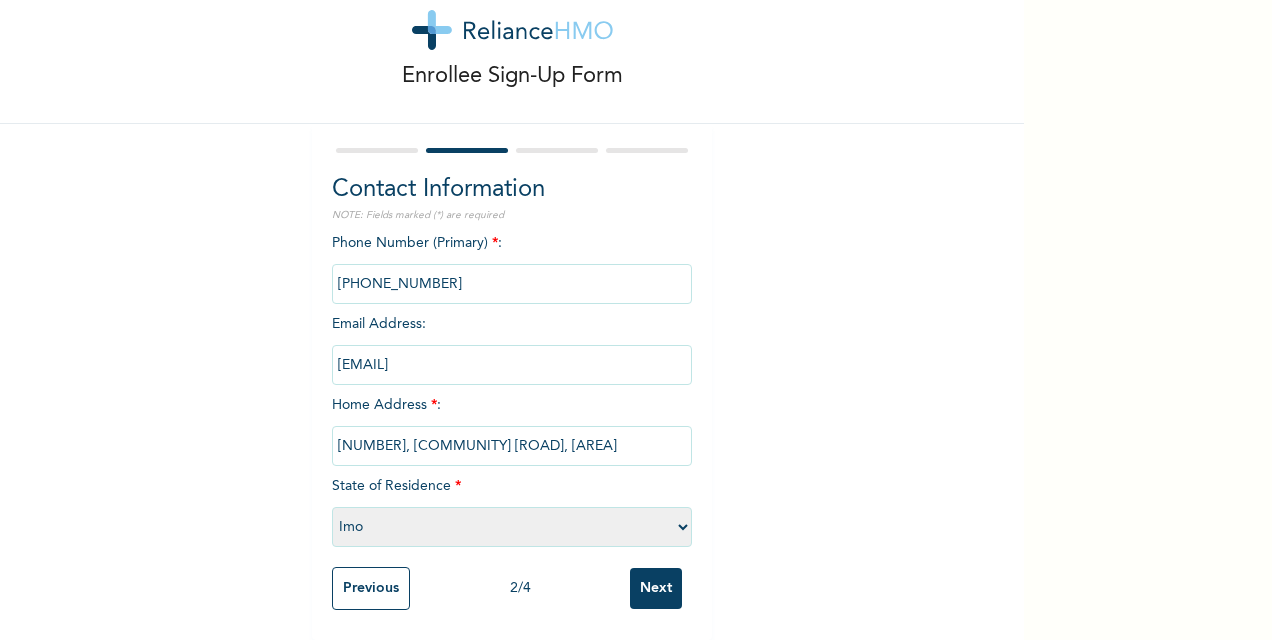 type on "[NUMBER], [COMMUNITY] [ROAD], [AREA]" 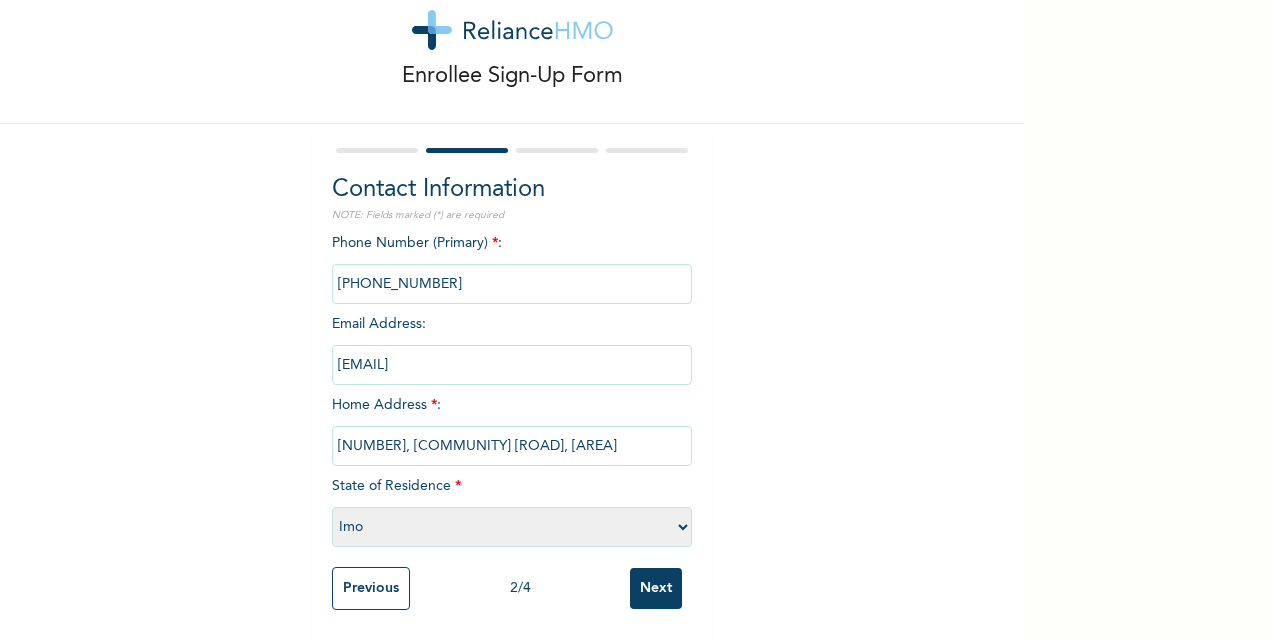 click on "Please select a State Abia Abuja (FCT) Adamawa Akwa Ibom Anambra Bauchi Bayelsa Benue Borno Cross River Delta Ebonyi Edo Ekiti Enugu Gombe Imo Jigawa Kaduna Kano Katsina Kebbi Kogi Kwara Lagos Nasarawa Niger Ogun Ondo Osun Oyo Plateau Rivers Sokoto Taraba Yobe Zamfara" at bounding box center [512, 527] 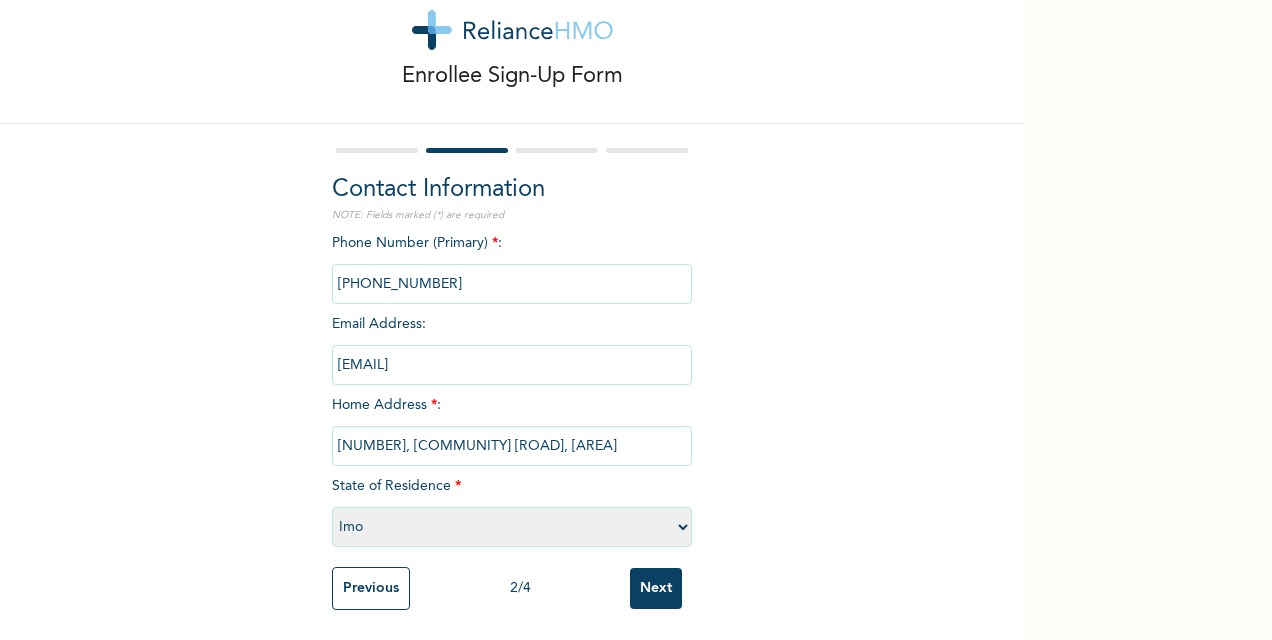 select on "25" 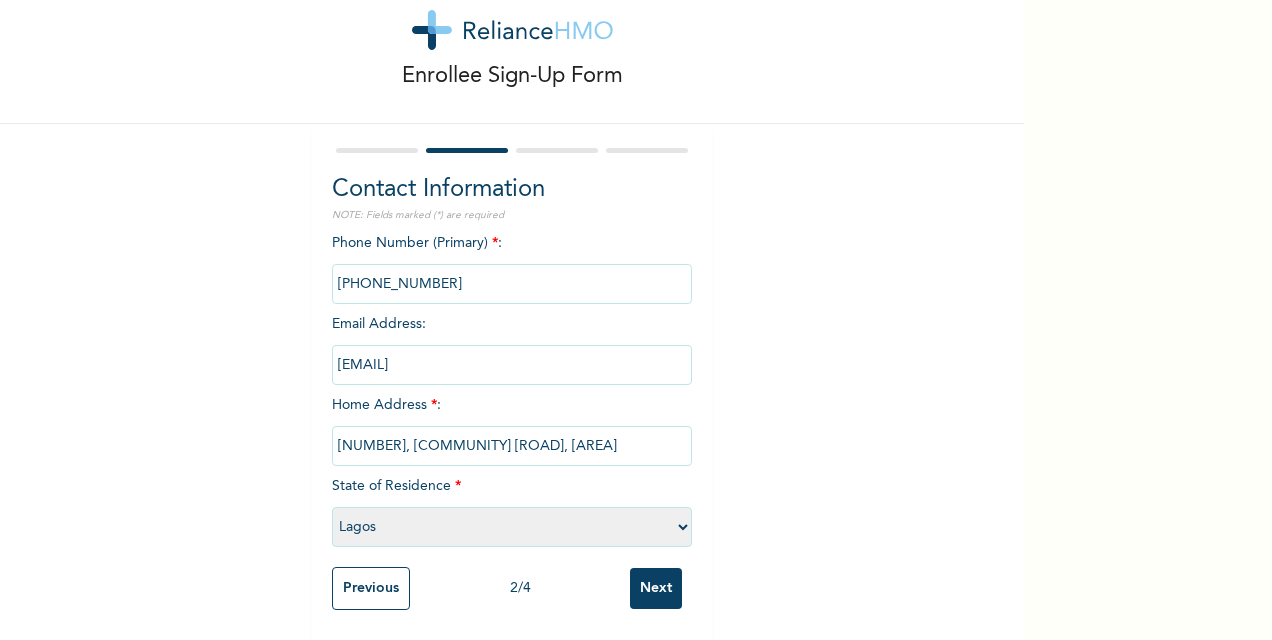 click on "Please select a State Abia Abuja (FCT) Adamawa Akwa Ibom Anambra Bauchi Bayelsa Benue Borno Cross River Delta Ebonyi Edo Ekiti Enugu Gombe Imo Jigawa Kaduna Kano Katsina Kebbi Kogi Kwara Lagos Nasarawa Niger Ogun Ondo Osun Oyo Plateau Rivers Sokoto Taraba Yobe Zamfara" at bounding box center [512, 527] 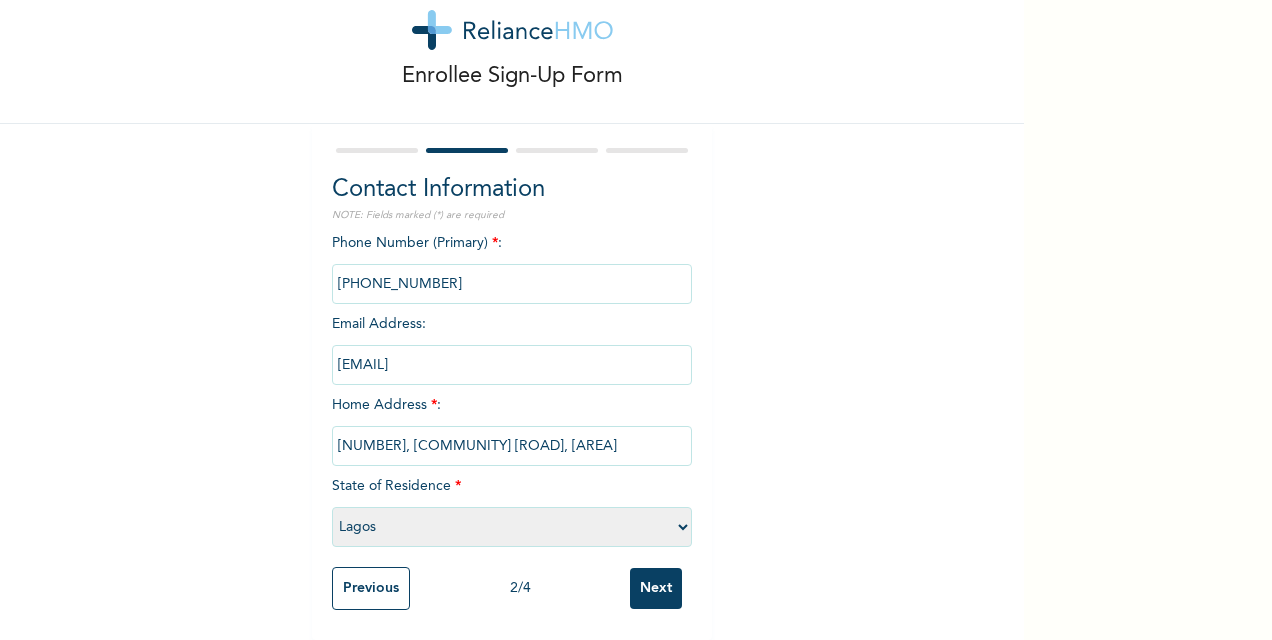 click on "Next" at bounding box center (656, 588) 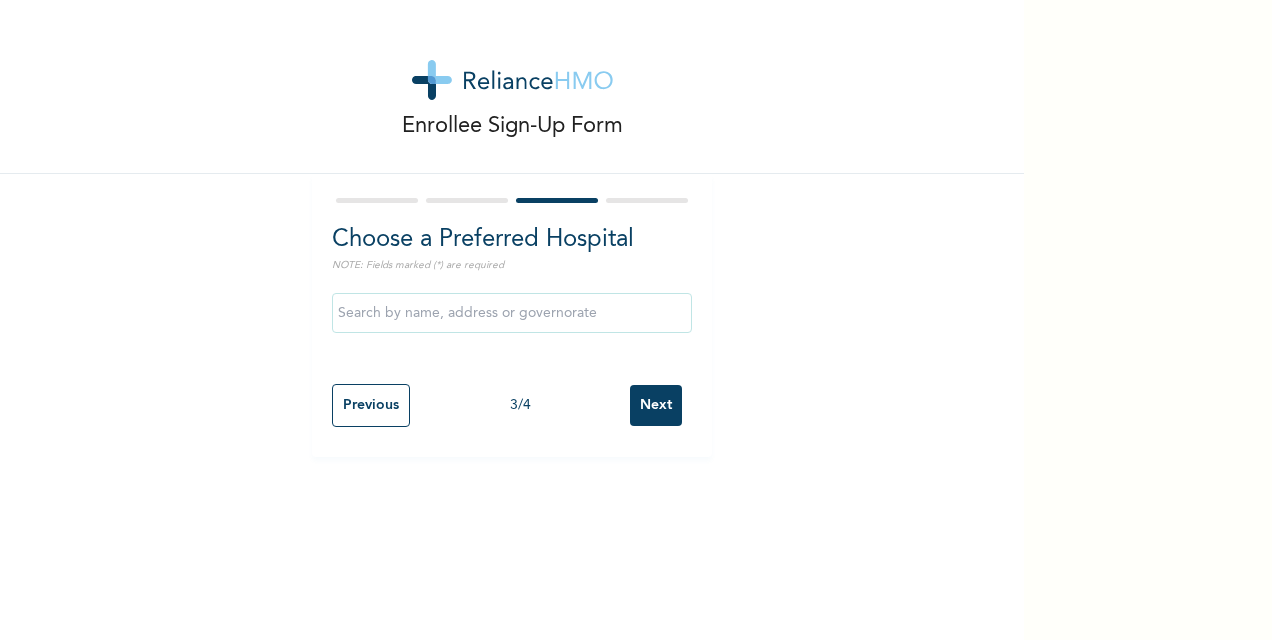 scroll, scrollTop: 0, scrollLeft: 0, axis: both 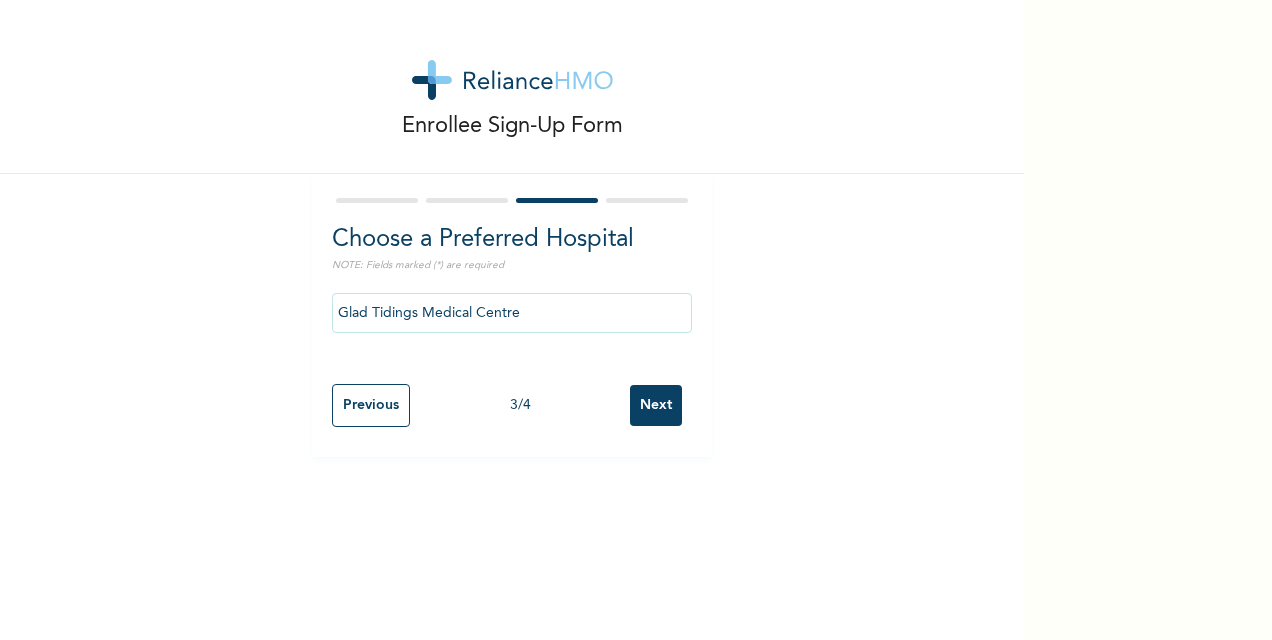 click on "NOTE: Fields marked (*) are required" at bounding box center (512, 265) 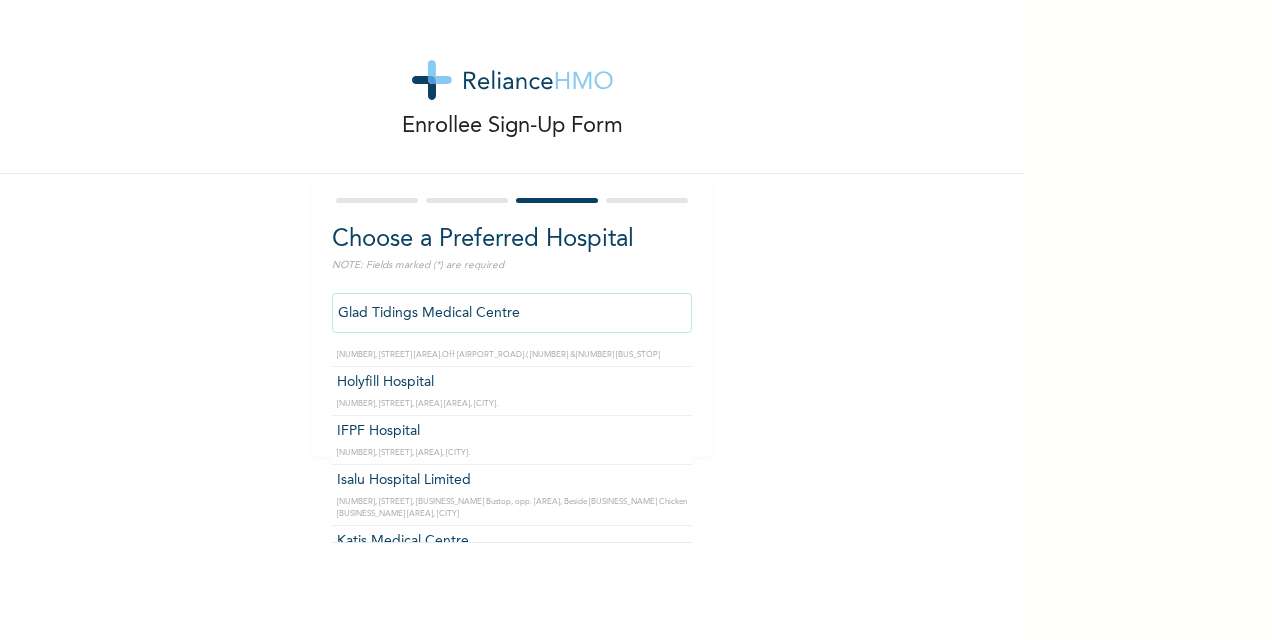 scroll, scrollTop: 1535, scrollLeft: 0, axis: vertical 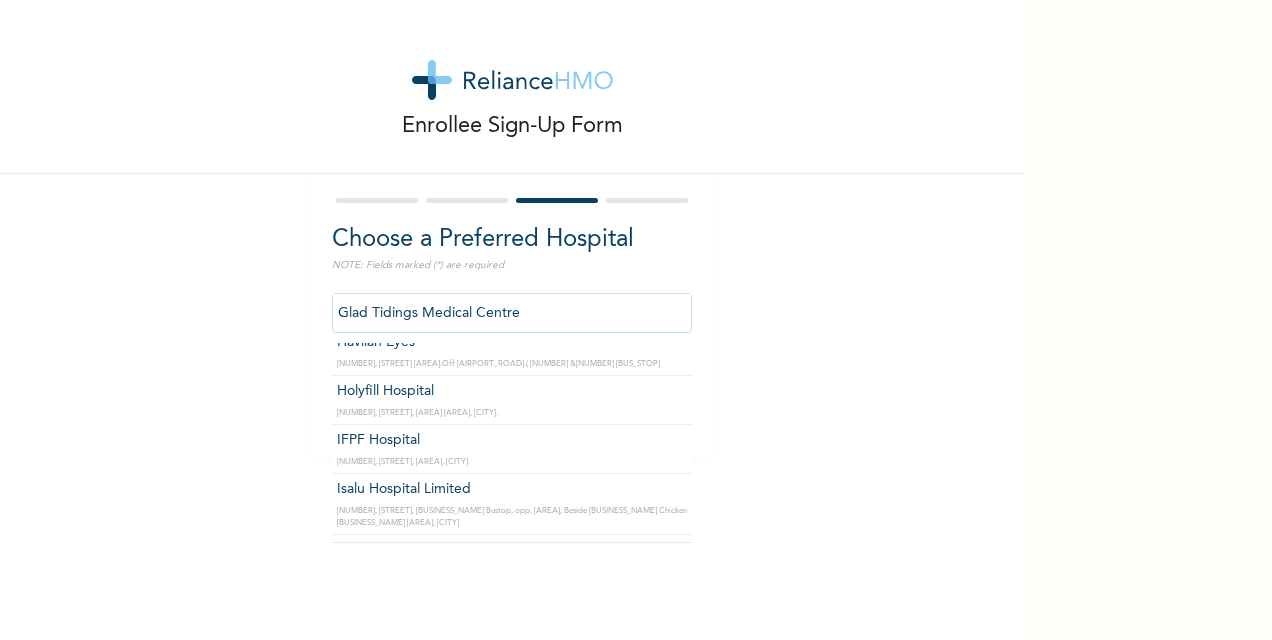 drag, startPoint x: 509, startPoint y: 310, endPoint x: 271, endPoint y: 292, distance: 238.6797 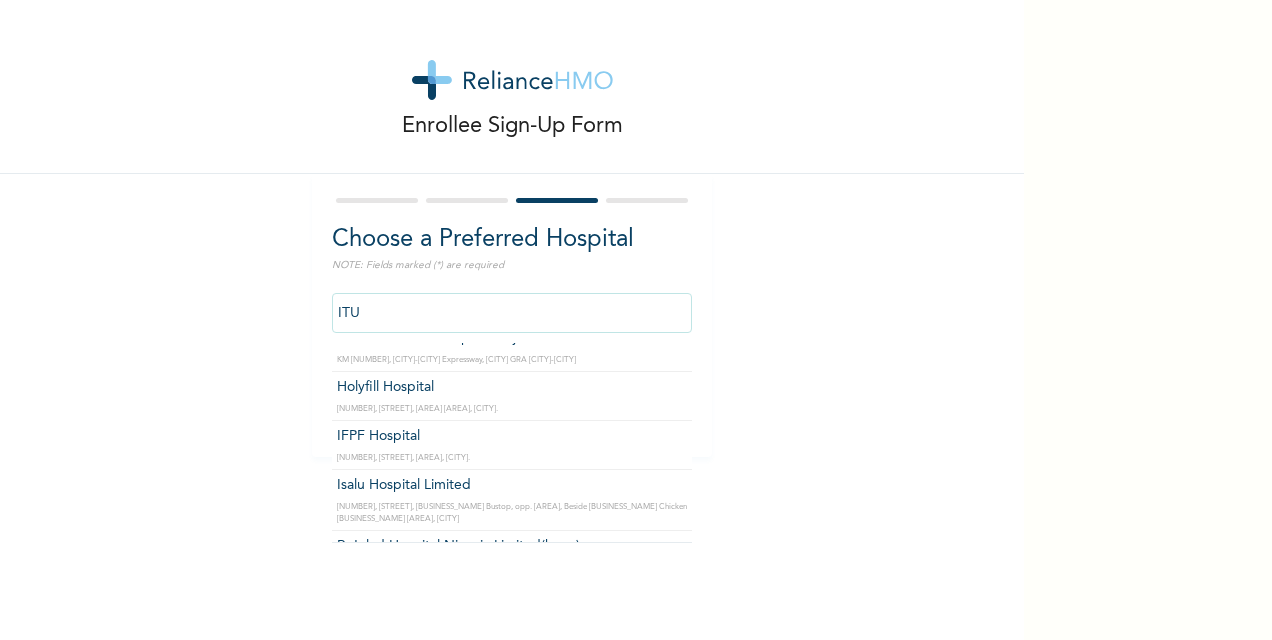 scroll, scrollTop: 0, scrollLeft: 0, axis: both 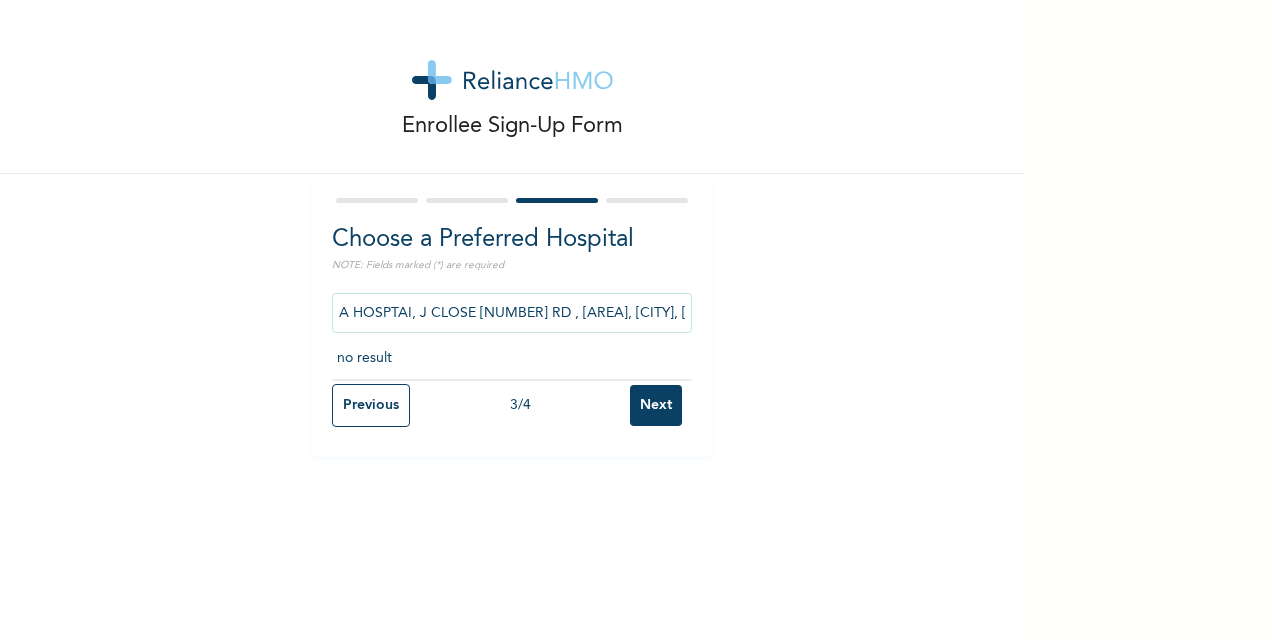 click on "ITUA HOSPTAI, J CLOSE [NUMBER] RD , [AREA], [CITY], [POSTAL_CODE], [CITY]" at bounding box center (512, 313) 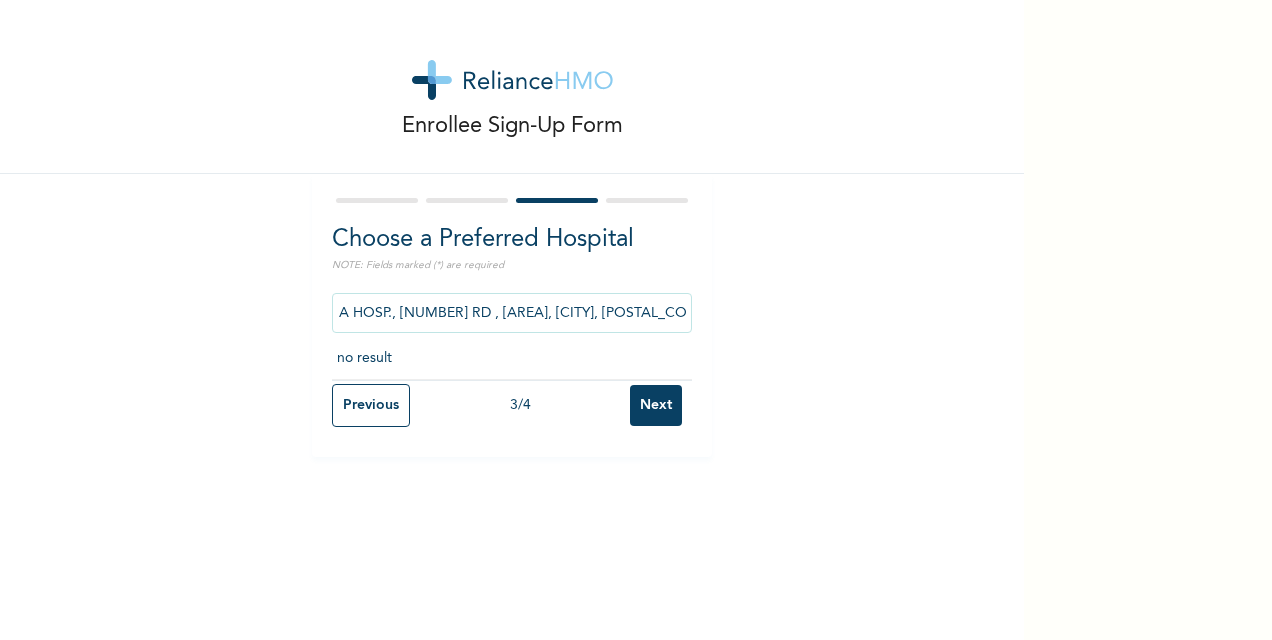 drag, startPoint x: 446, startPoint y: 308, endPoint x: 445, endPoint y: 320, distance: 12.0415945 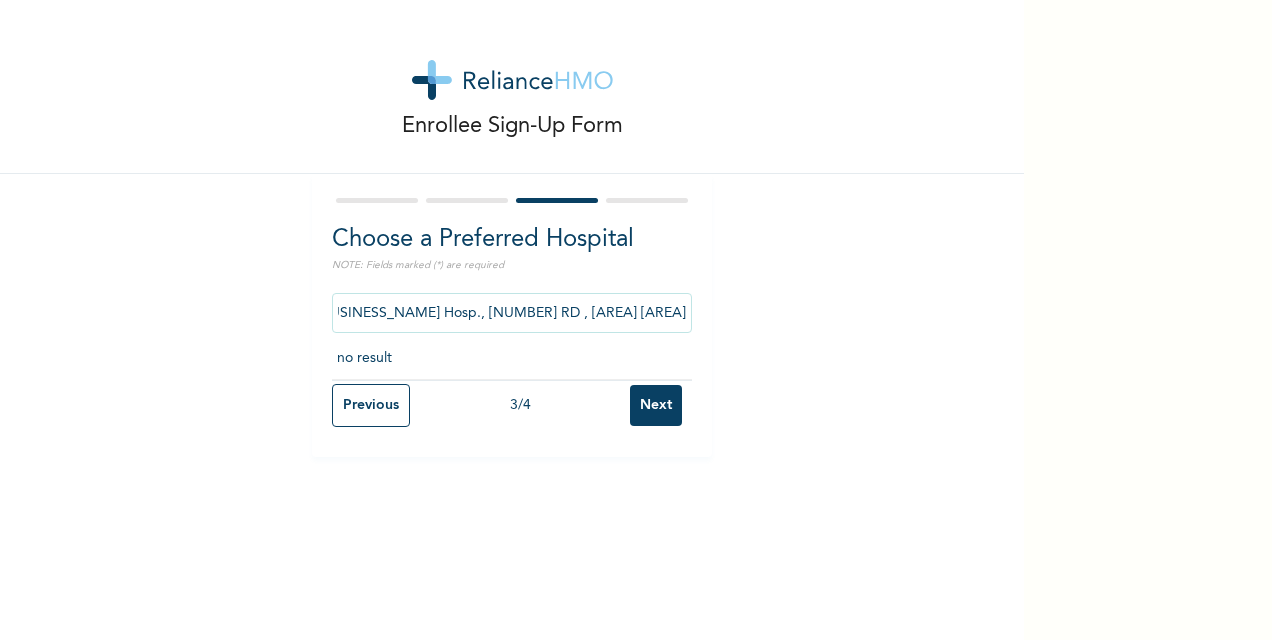 type on "[BUSINESS_NAME] Hosp., [NUMBER] RD , [AREA] [AREA], [CITY], [POSTAL_CODE], [CITY]" 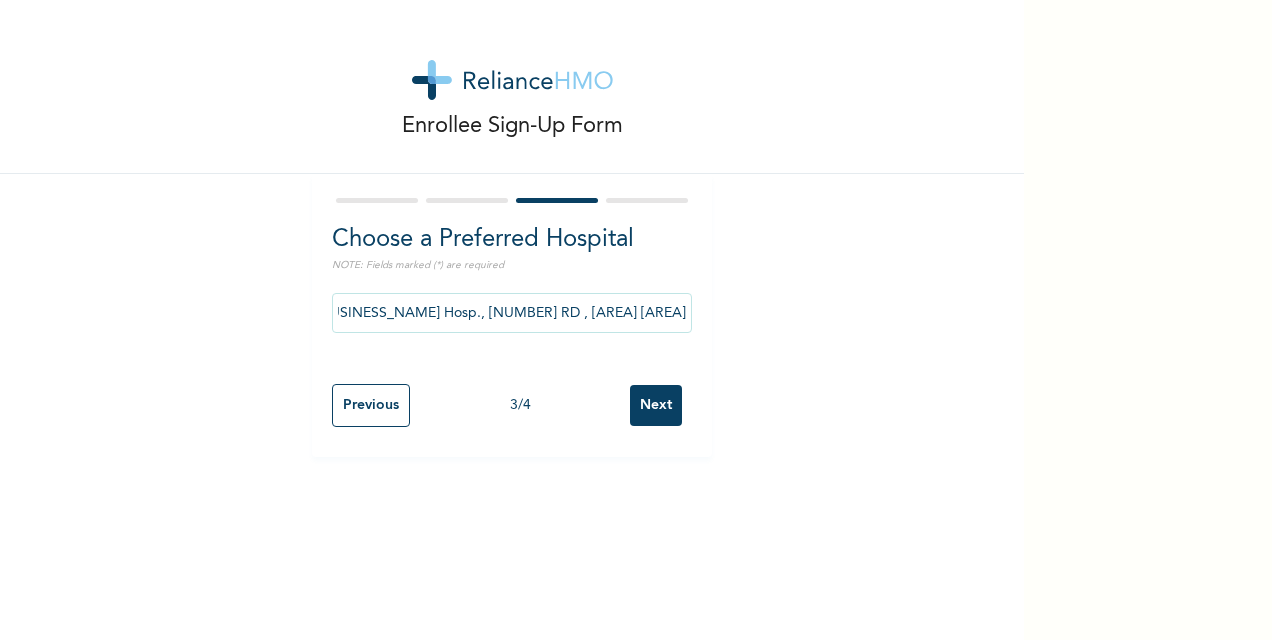 scroll, scrollTop: 0, scrollLeft: 0, axis: both 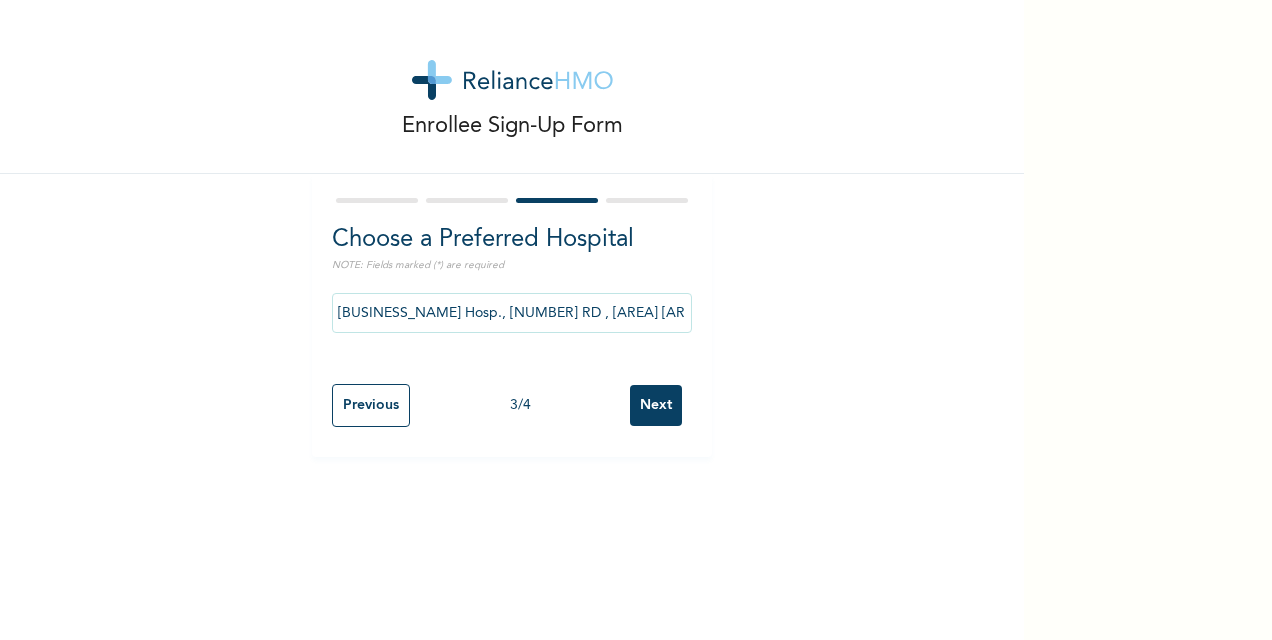 click on "Next" at bounding box center (656, 405) 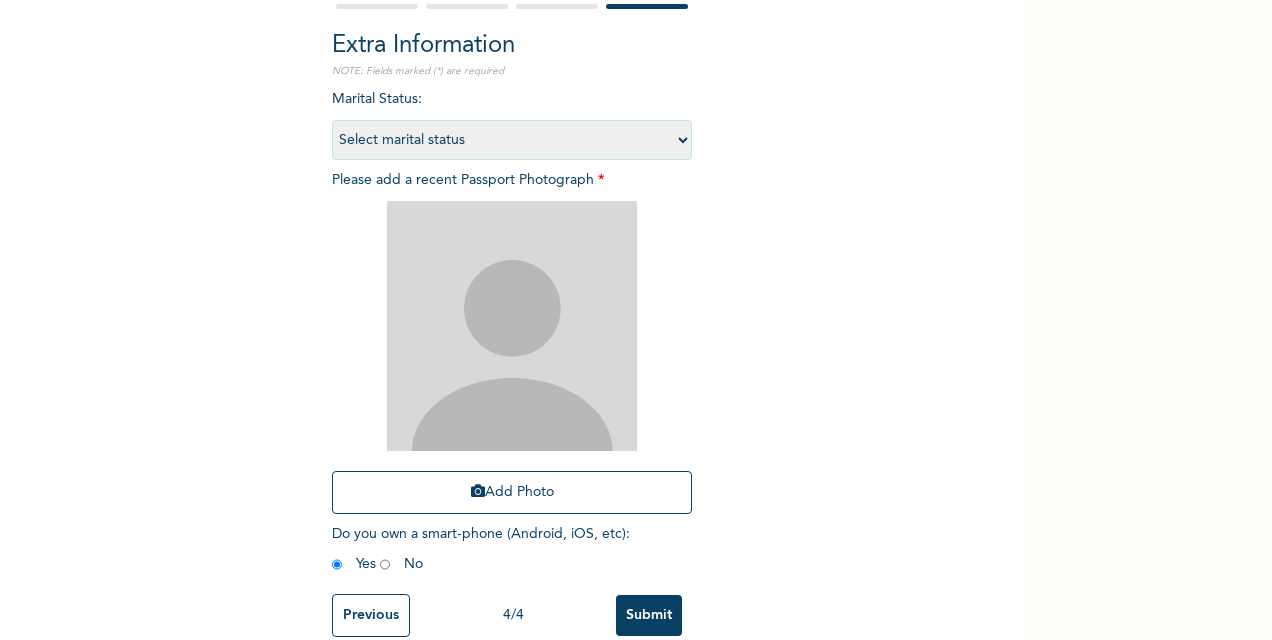 scroll, scrollTop: 200, scrollLeft: 0, axis: vertical 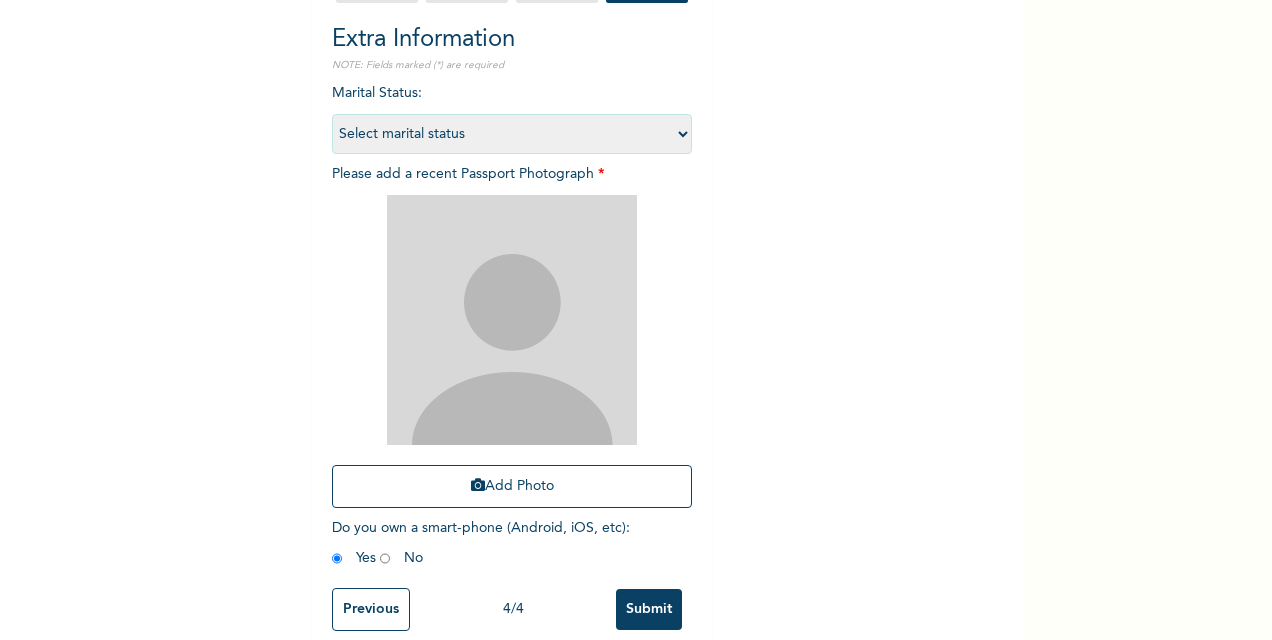 click on "Previous" at bounding box center (371, 609) 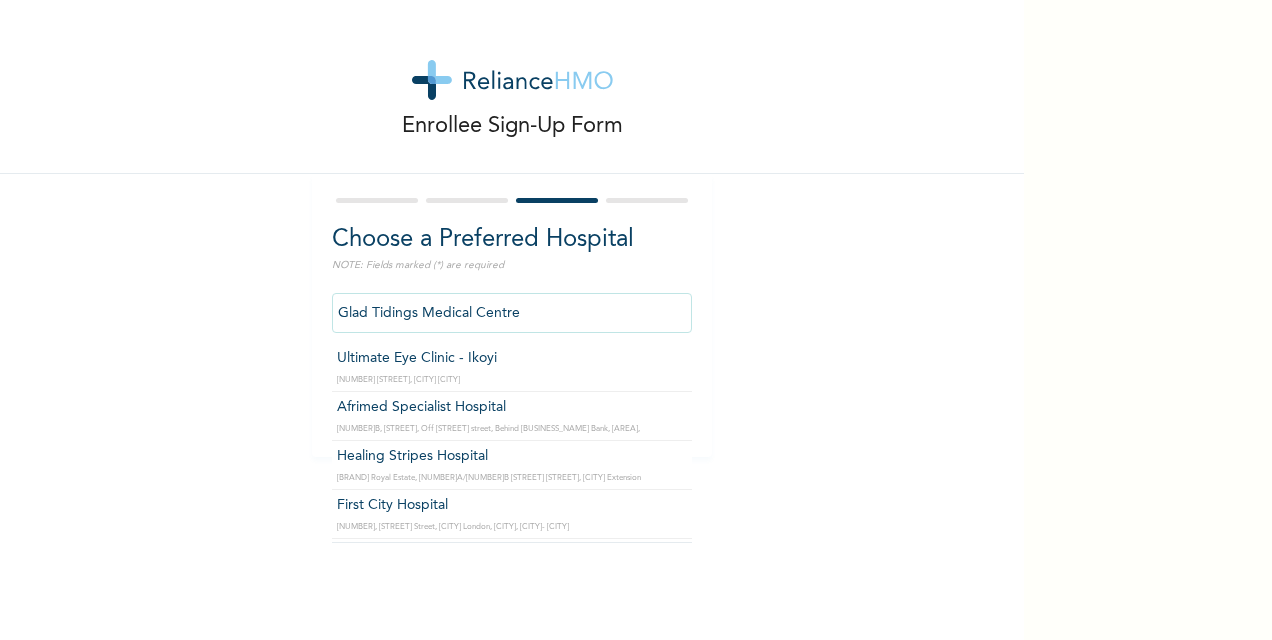 drag, startPoint x: 513, startPoint y: 312, endPoint x: 316, endPoint y: 308, distance: 197.0406 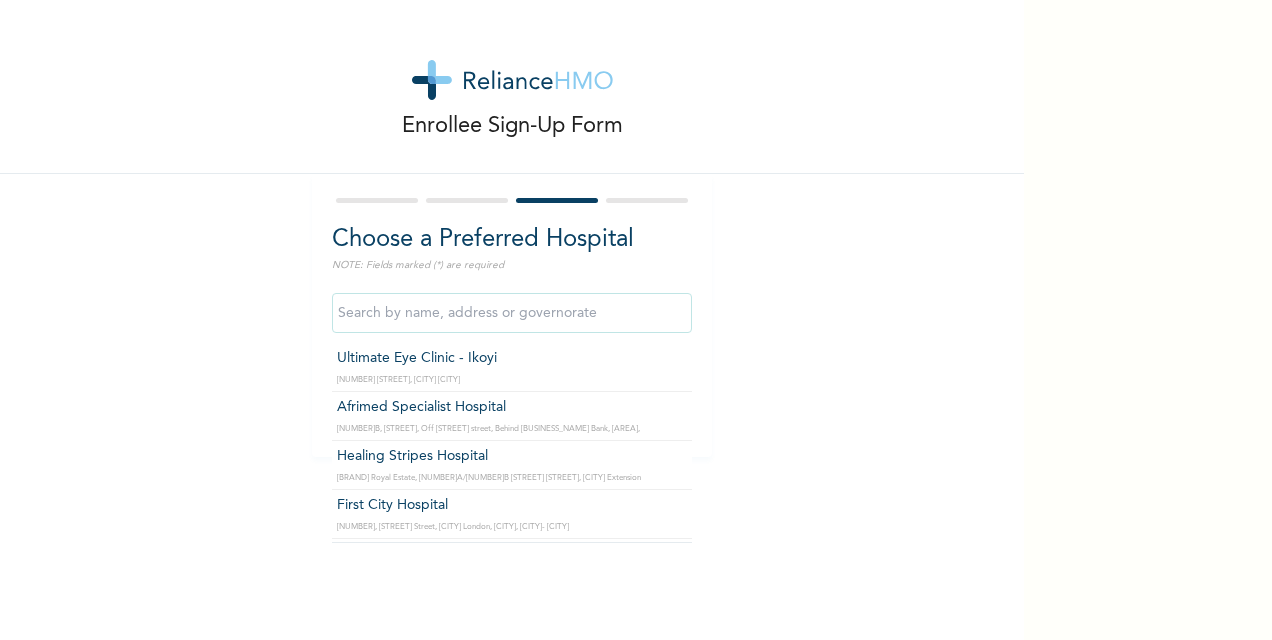 type 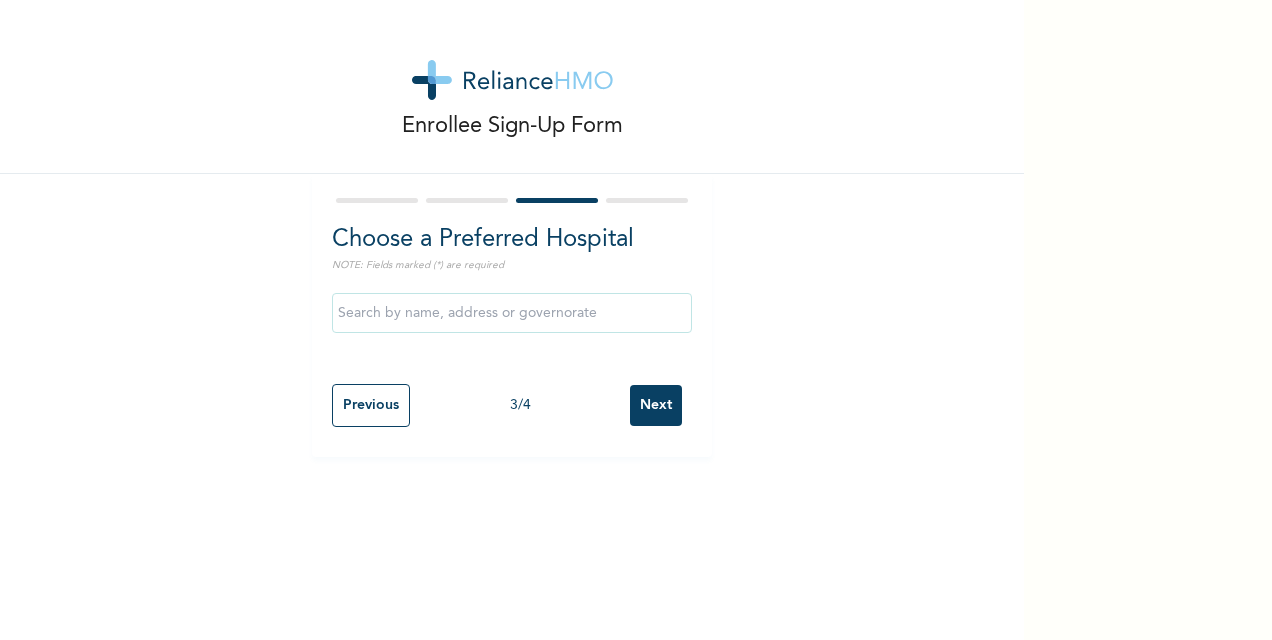 click on "Next" at bounding box center (656, 405) 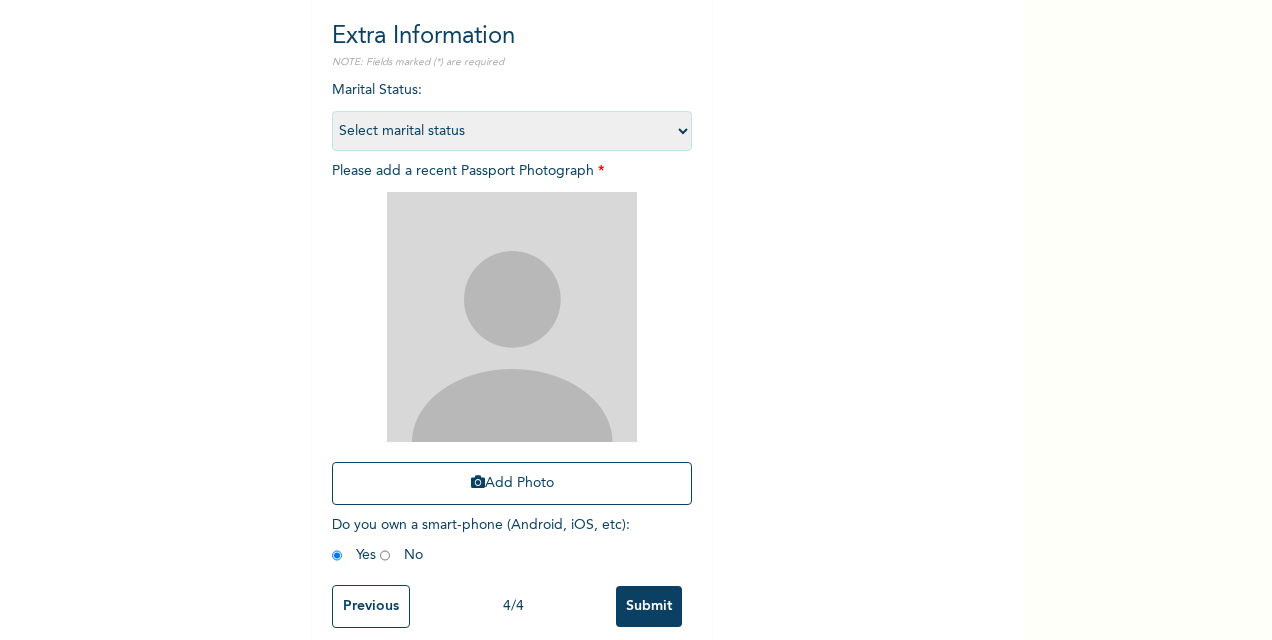 scroll, scrollTop: 209, scrollLeft: 0, axis: vertical 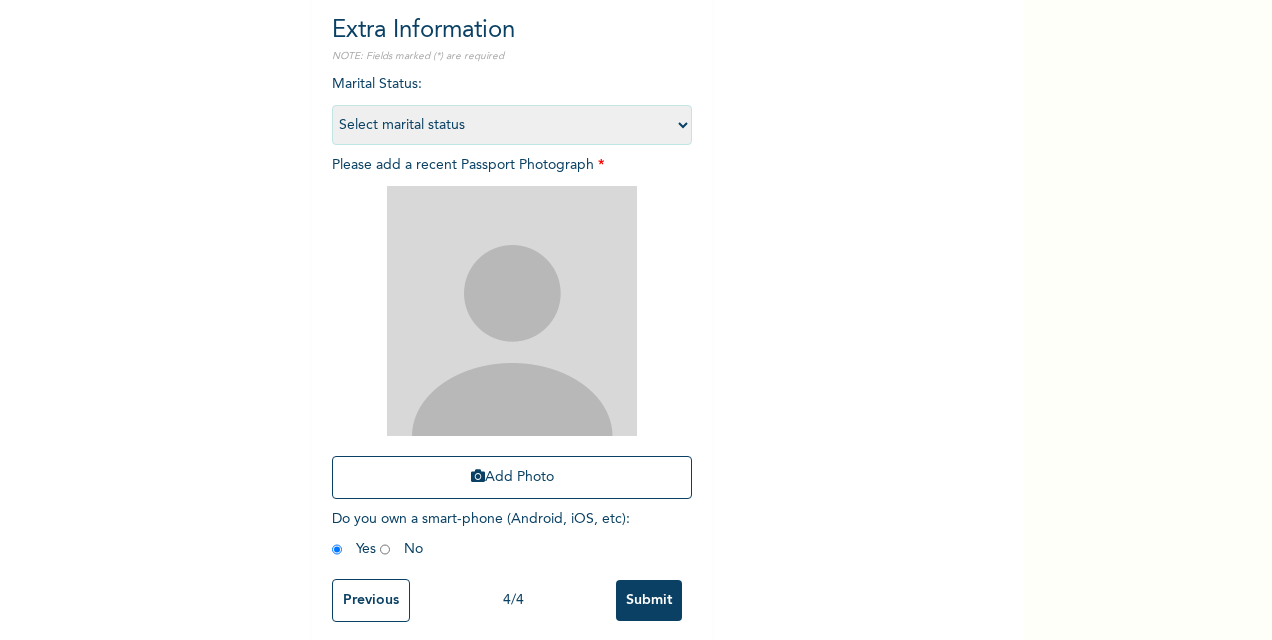 click on "Previous" at bounding box center (371, 600) 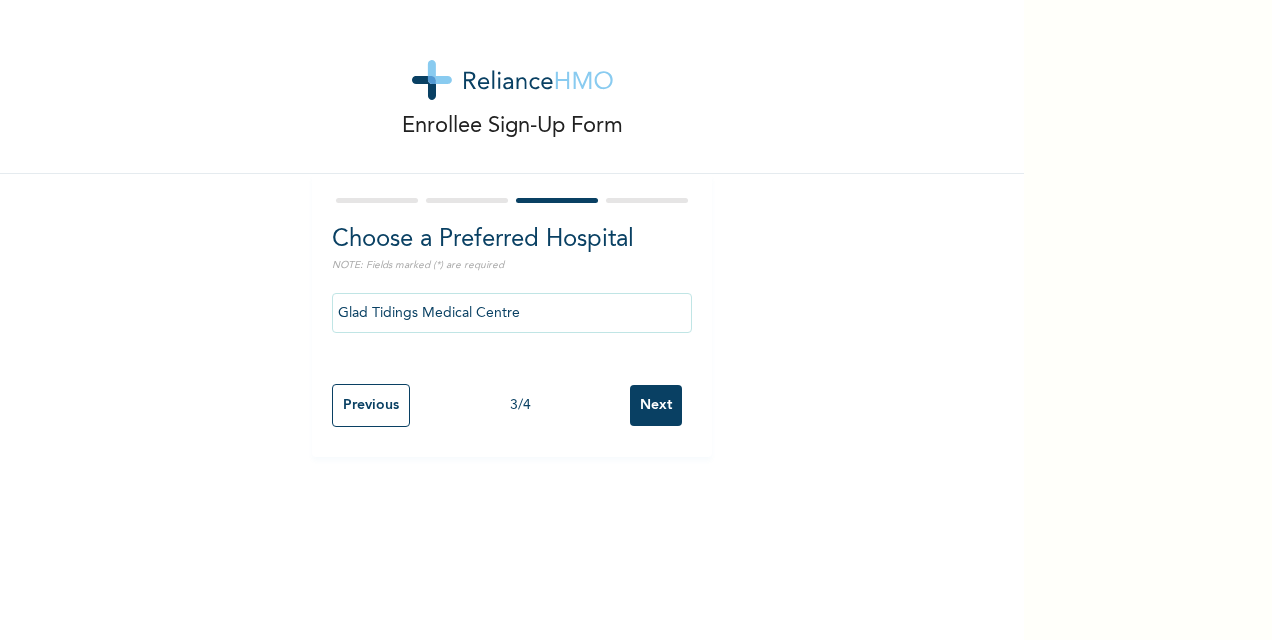 click on "Previous" at bounding box center [371, 405] 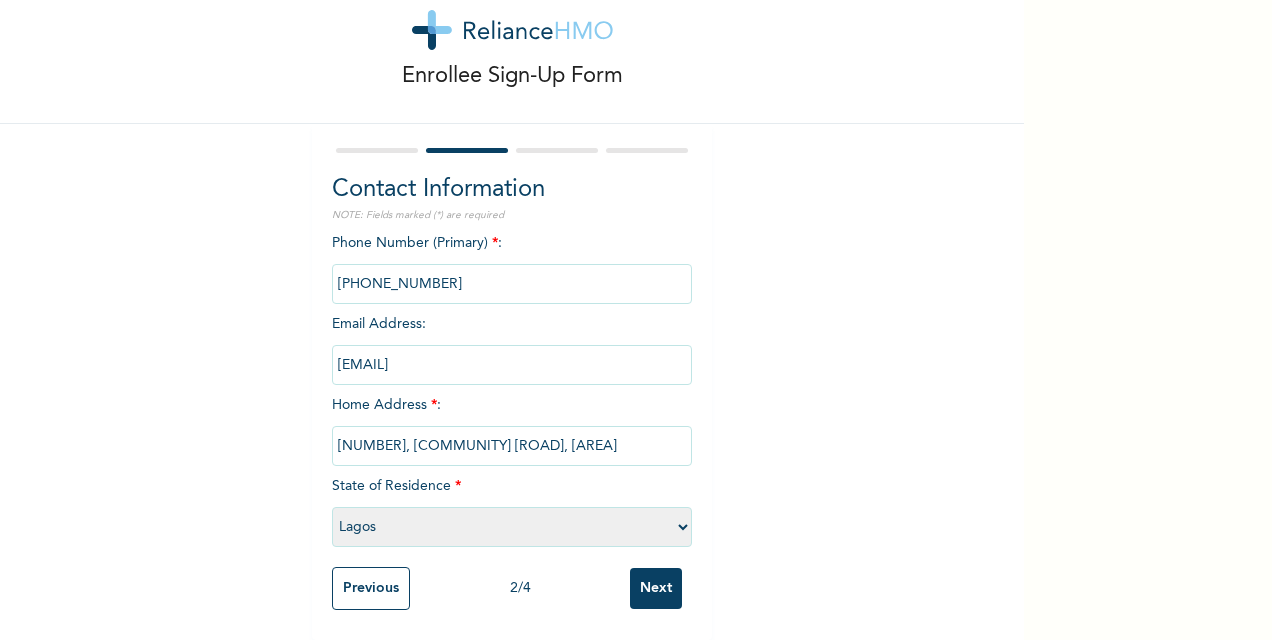 scroll, scrollTop: 68, scrollLeft: 0, axis: vertical 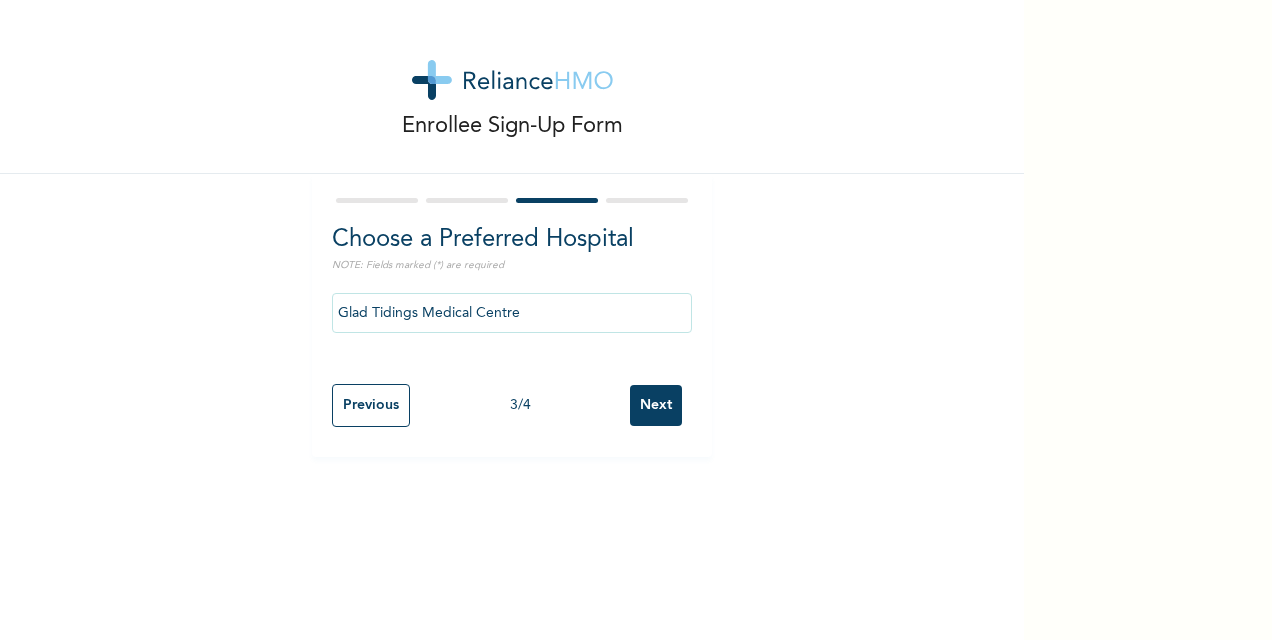 click on "Previous" at bounding box center [371, 405] 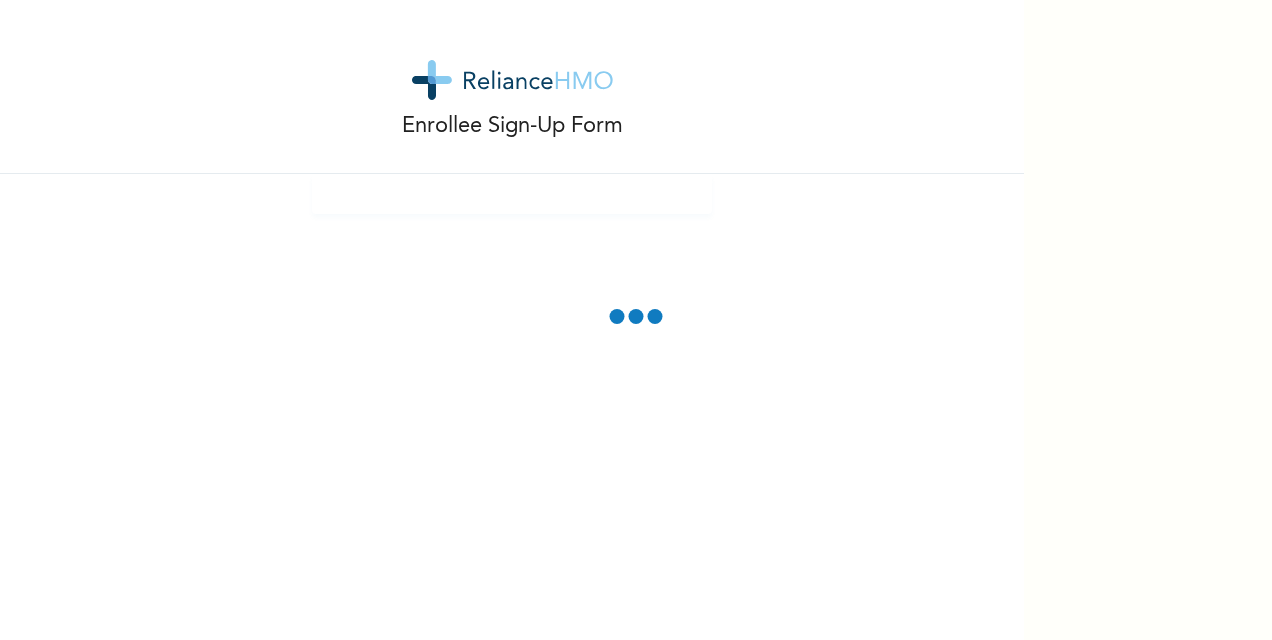 scroll, scrollTop: 0, scrollLeft: 0, axis: both 